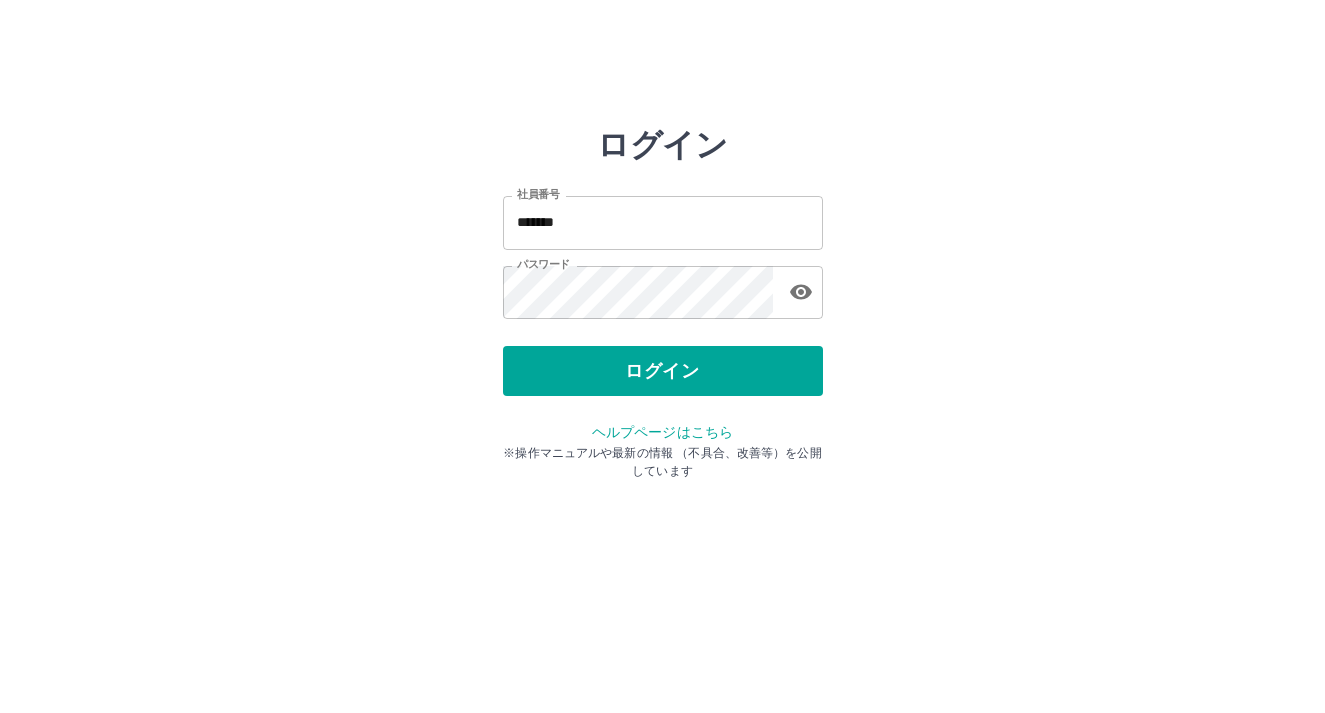 scroll, scrollTop: 0, scrollLeft: 0, axis: both 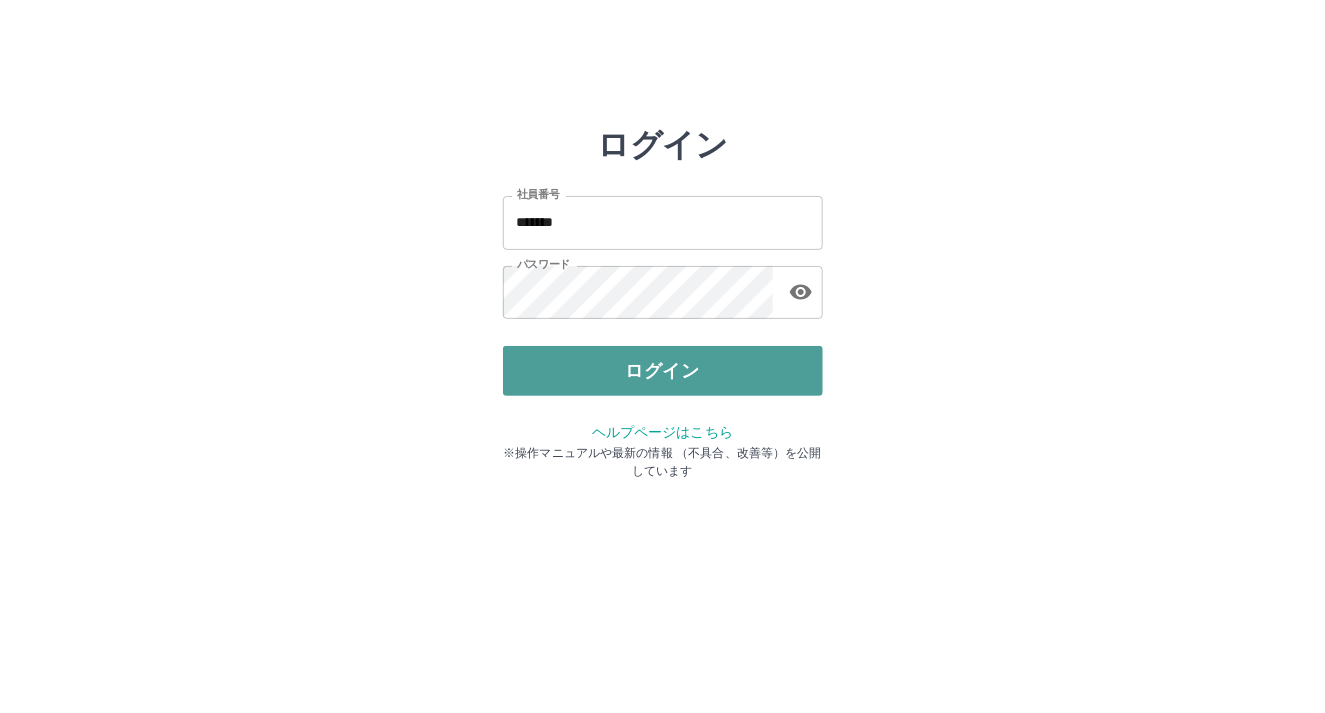 click on "ログイン" at bounding box center [663, 371] 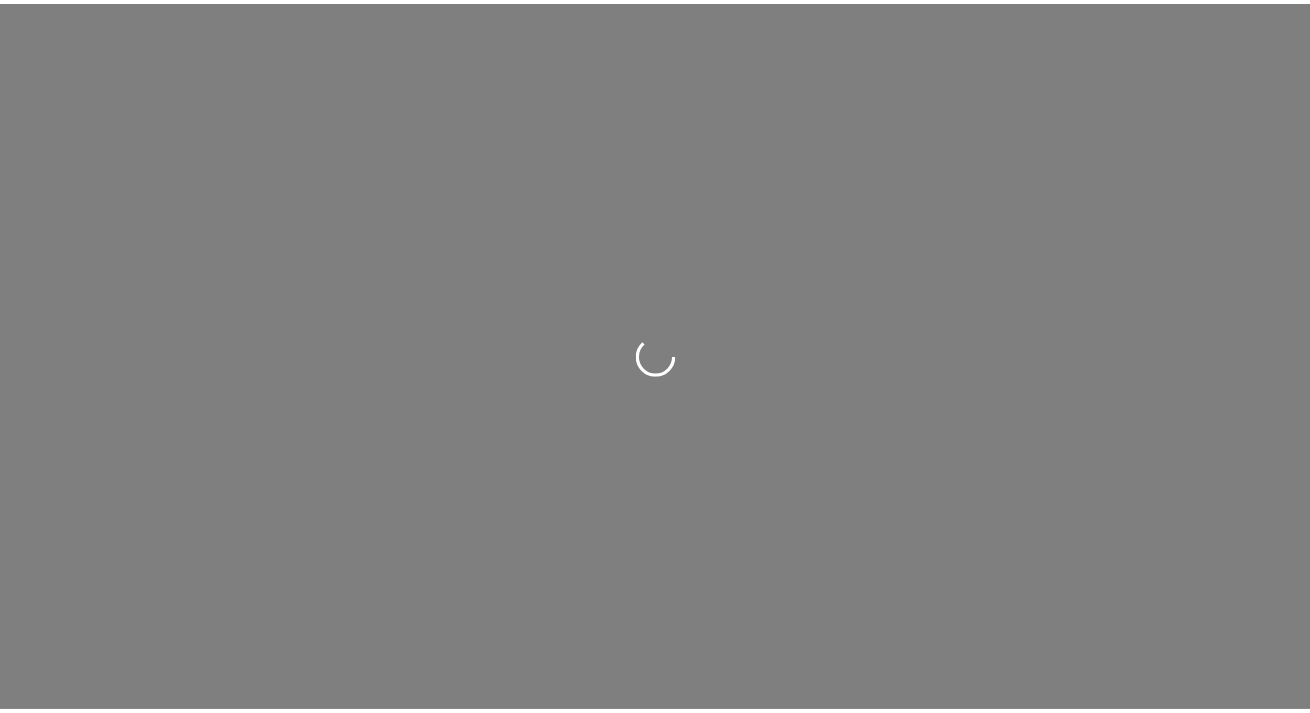 scroll, scrollTop: 0, scrollLeft: 0, axis: both 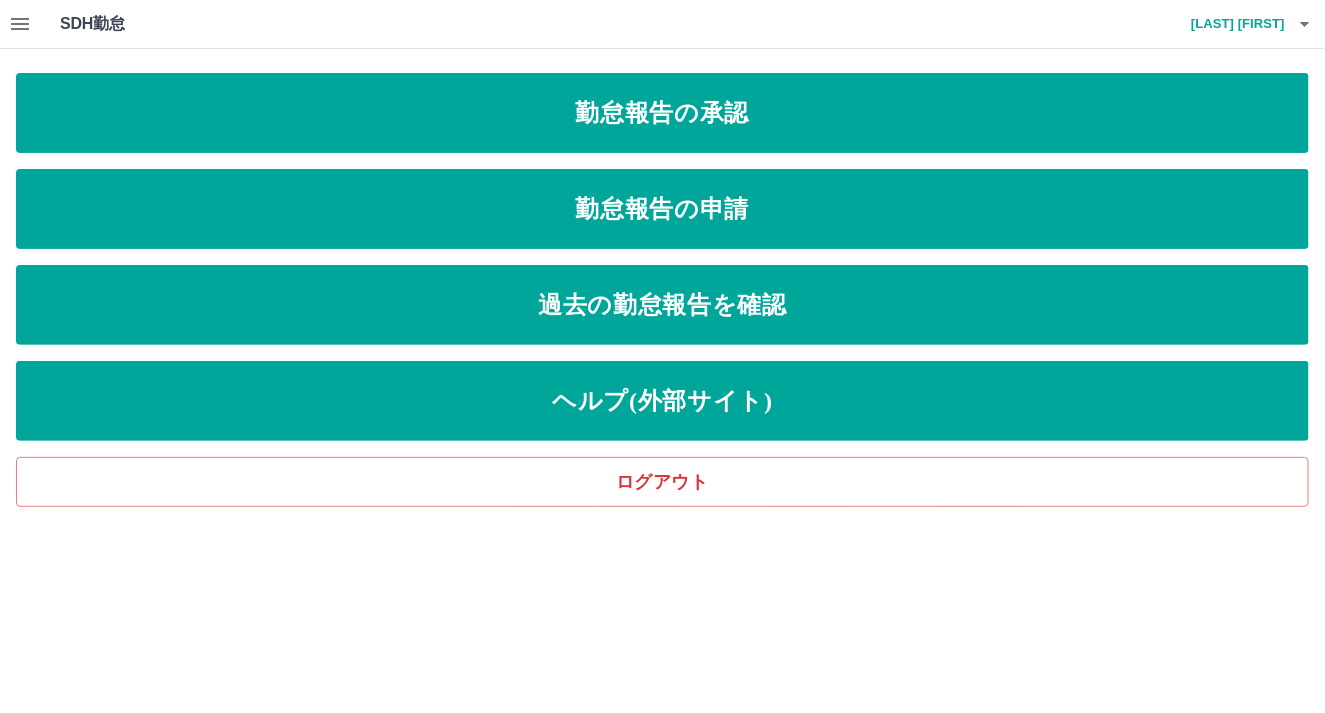 click 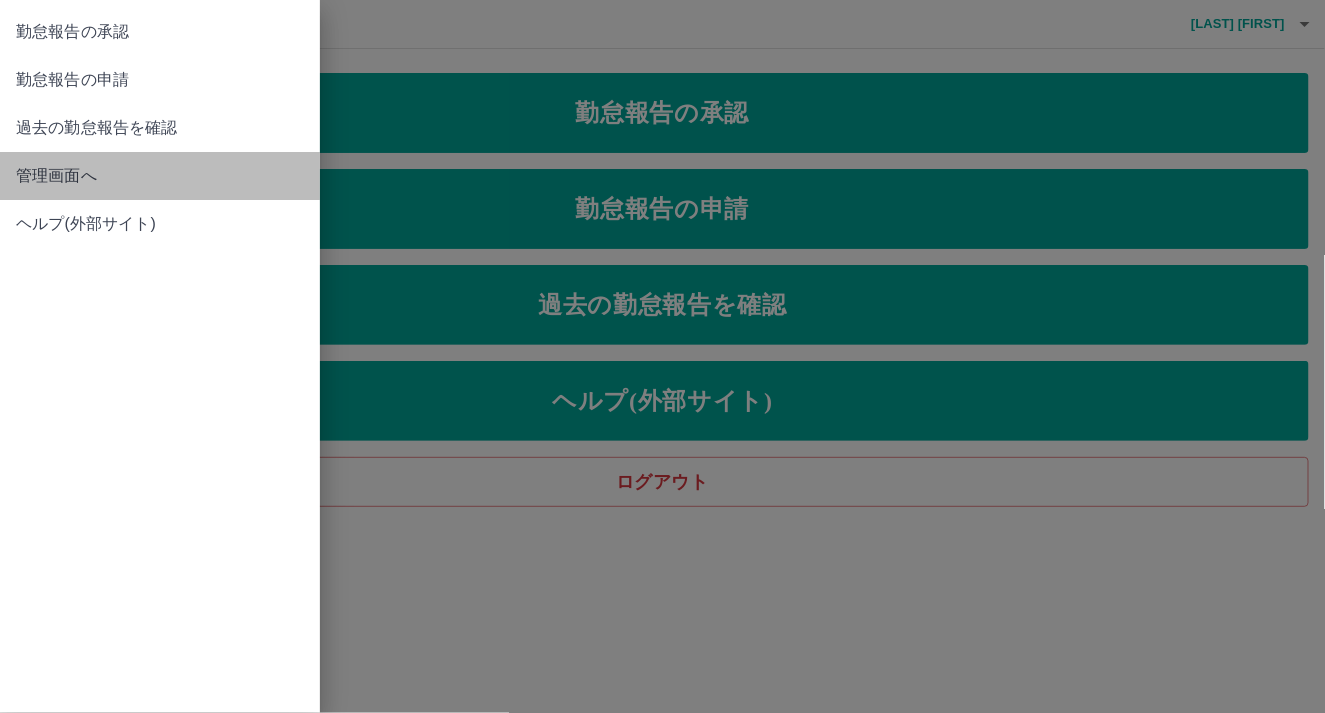 click on "管理画面へ" at bounding box center (160, 176) 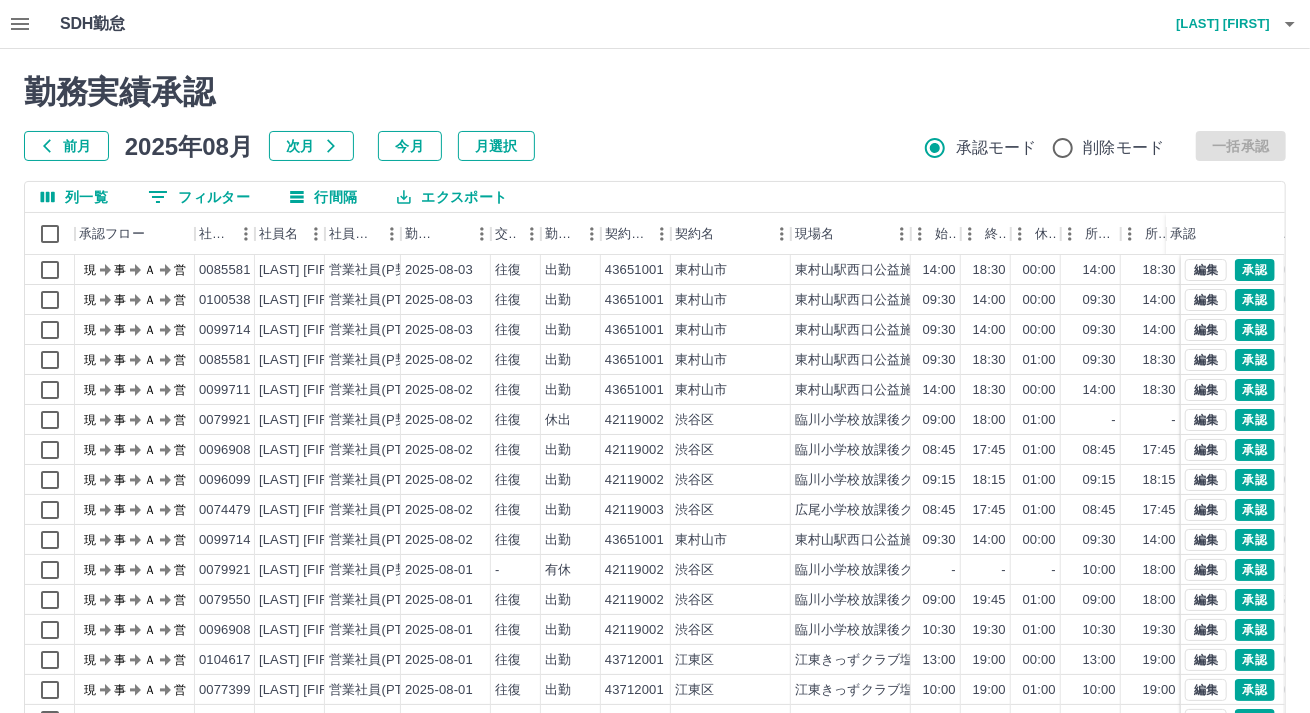 click on "0 フィルター" at bounding box center [199, 197] 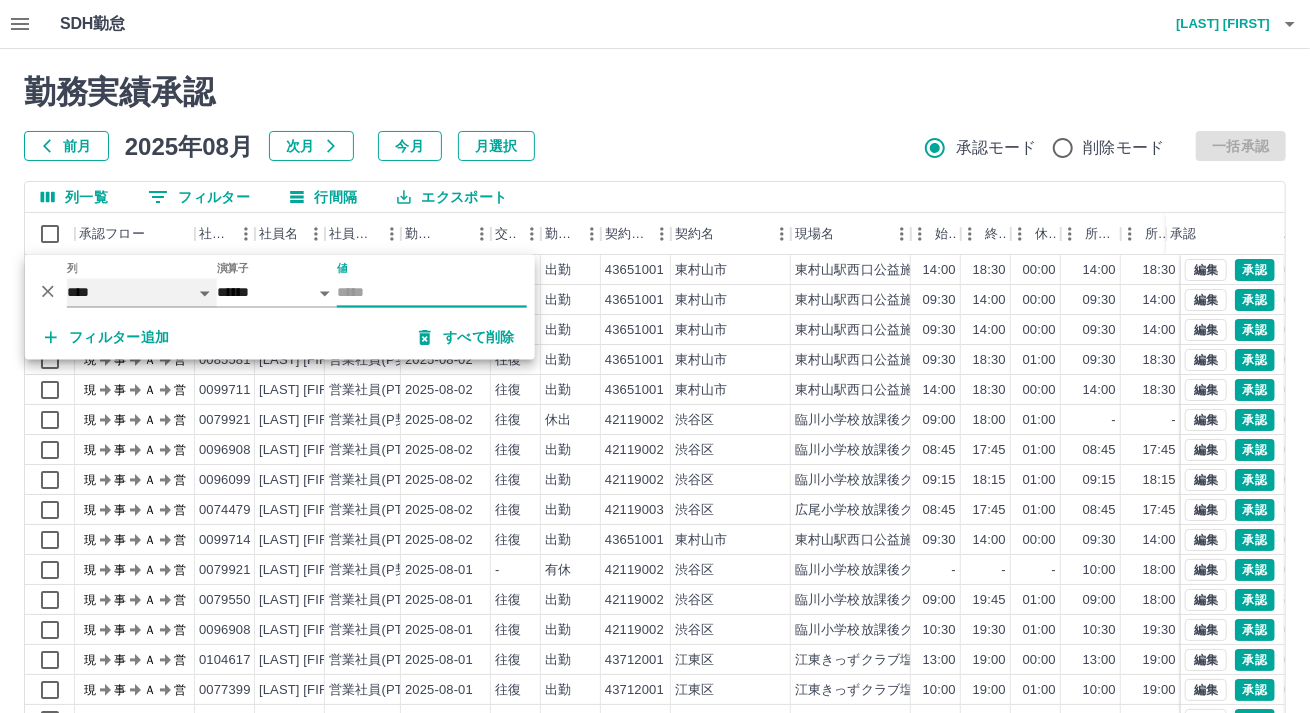 click on "**** *** **** *** *** **** ***** *** *** ** ** ** **** **** **** ** ** *** **** *****" at bounding box center [142, 292] 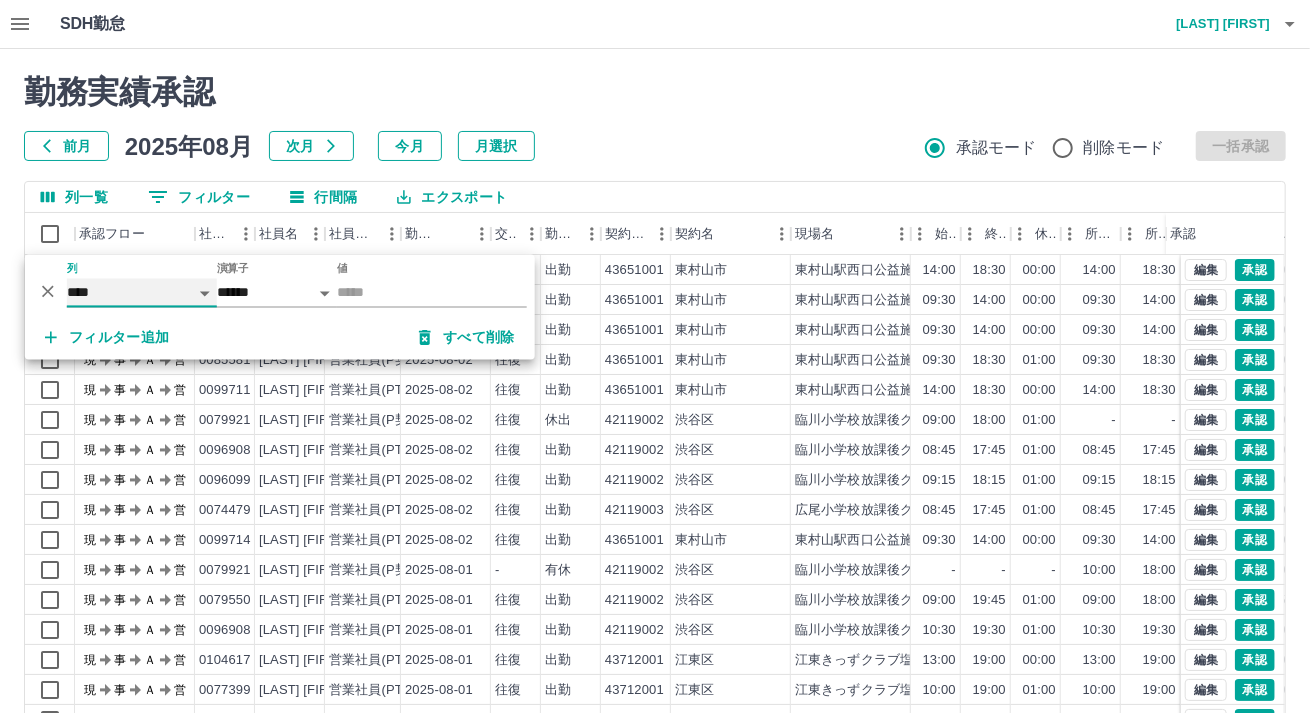 click on "**** *** **** *** *** **** ***** *** *** ** ** ** **** **** **** ** ** *** **** *****" at bounding box center [142, 292] 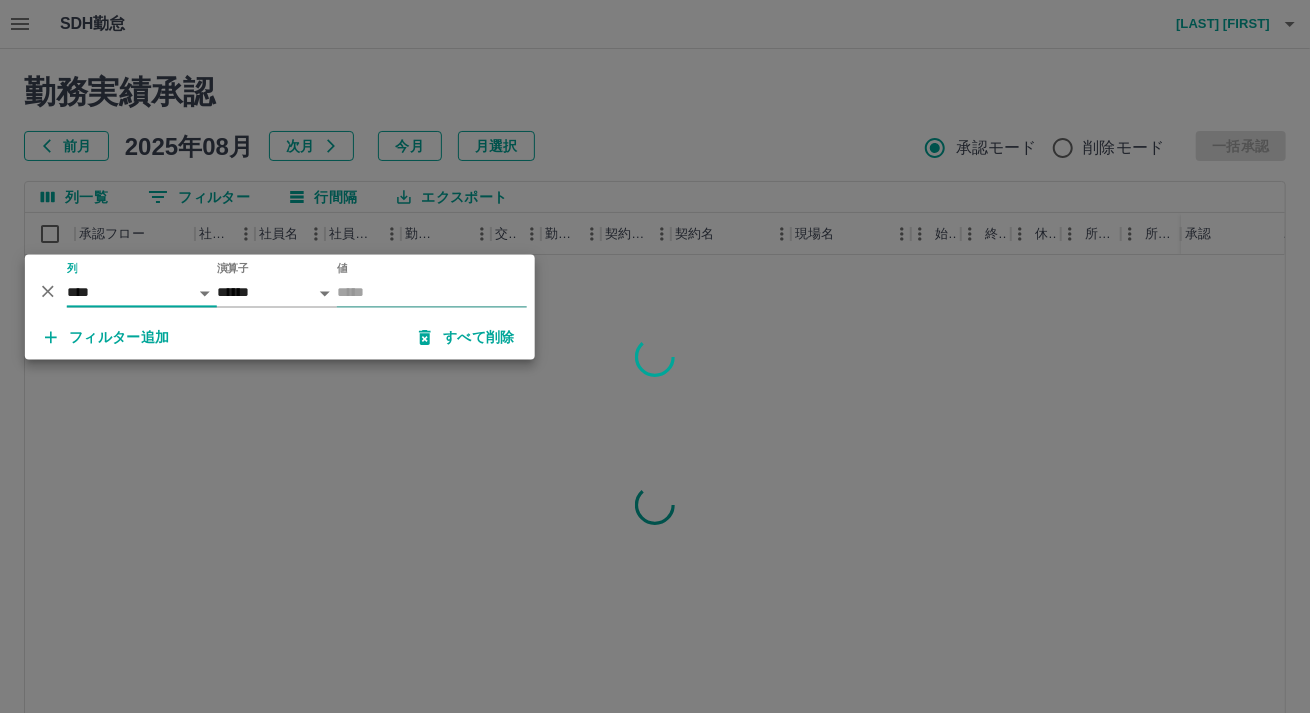 click on "値" at bounding box center [432, 292] 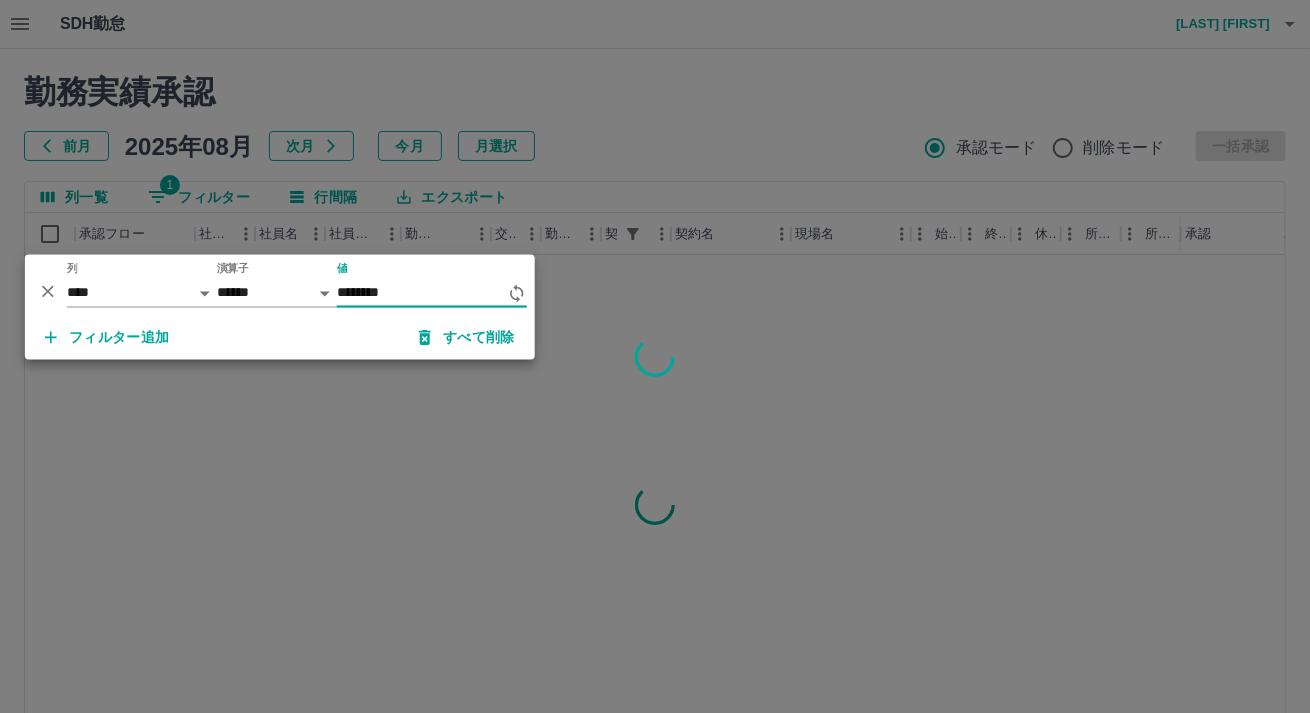 type on "********" 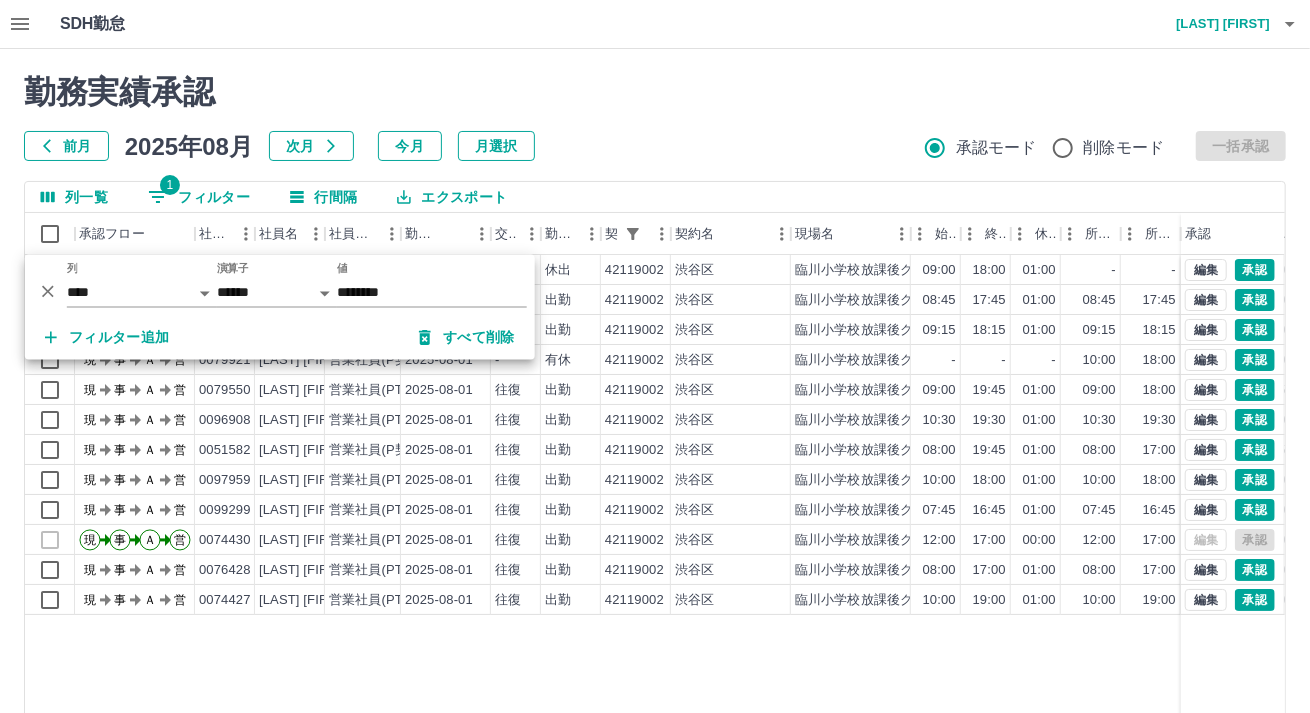 click on "勤務実績承認" at bounding box center [655, 92] 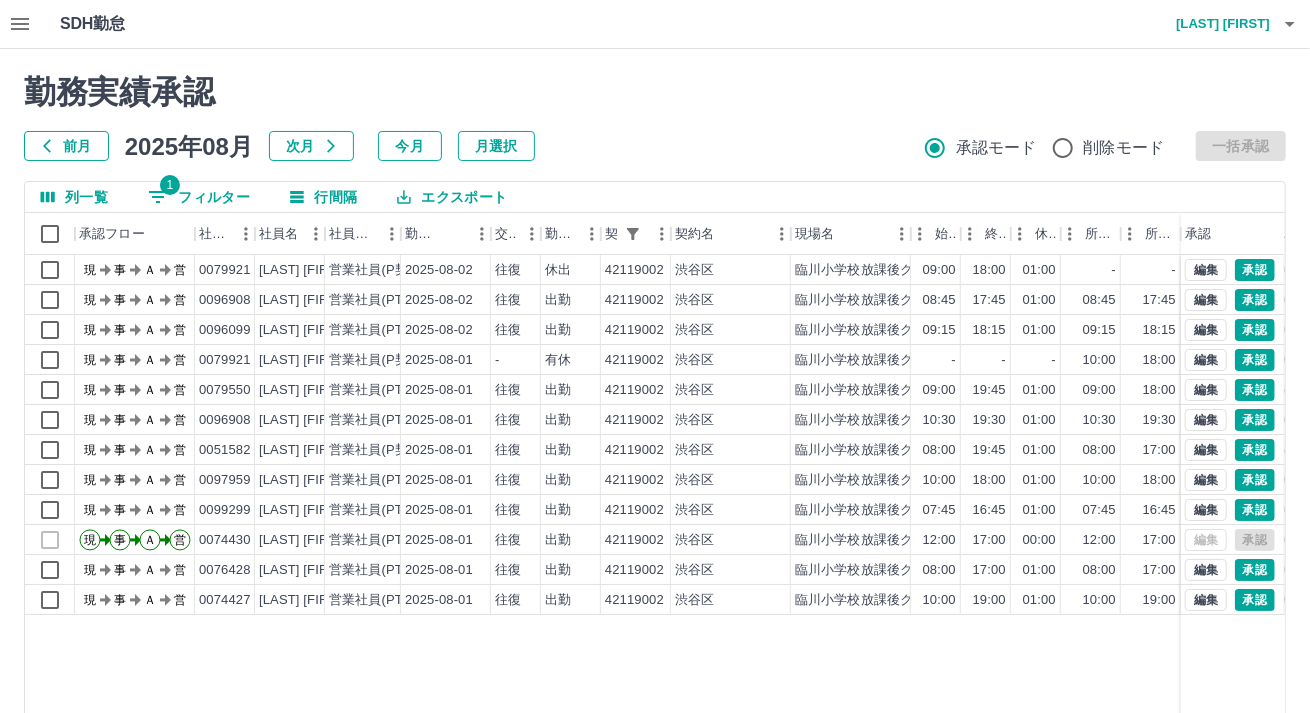 click on "前月" at bounding box center (66, 146) 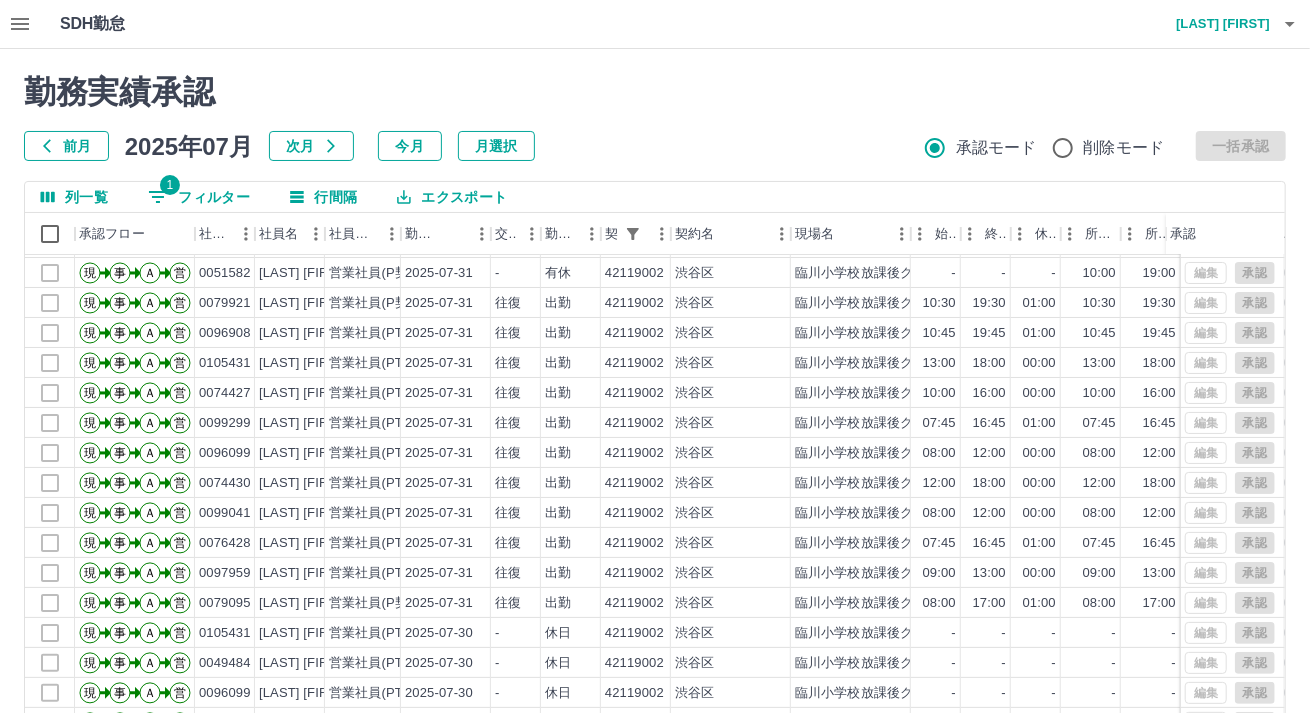 scroll, scrollTop: 101, scrollLeft: 0, axis: vertical 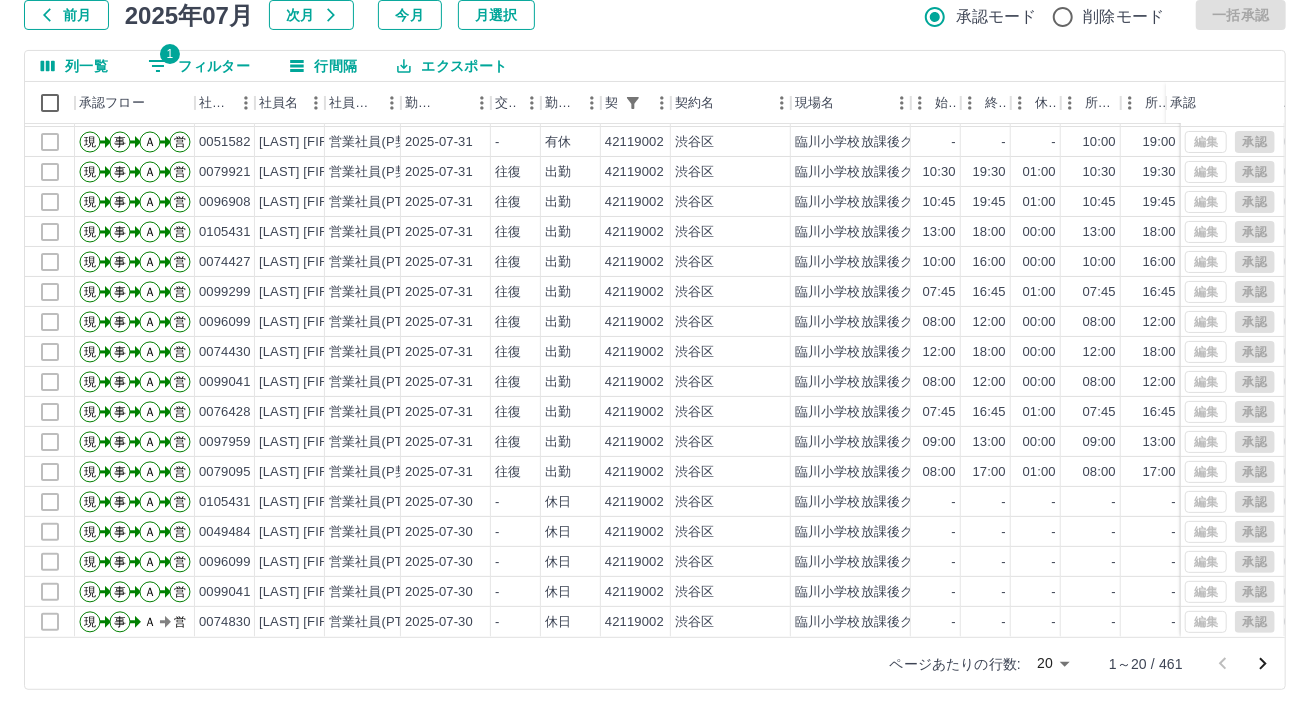 click 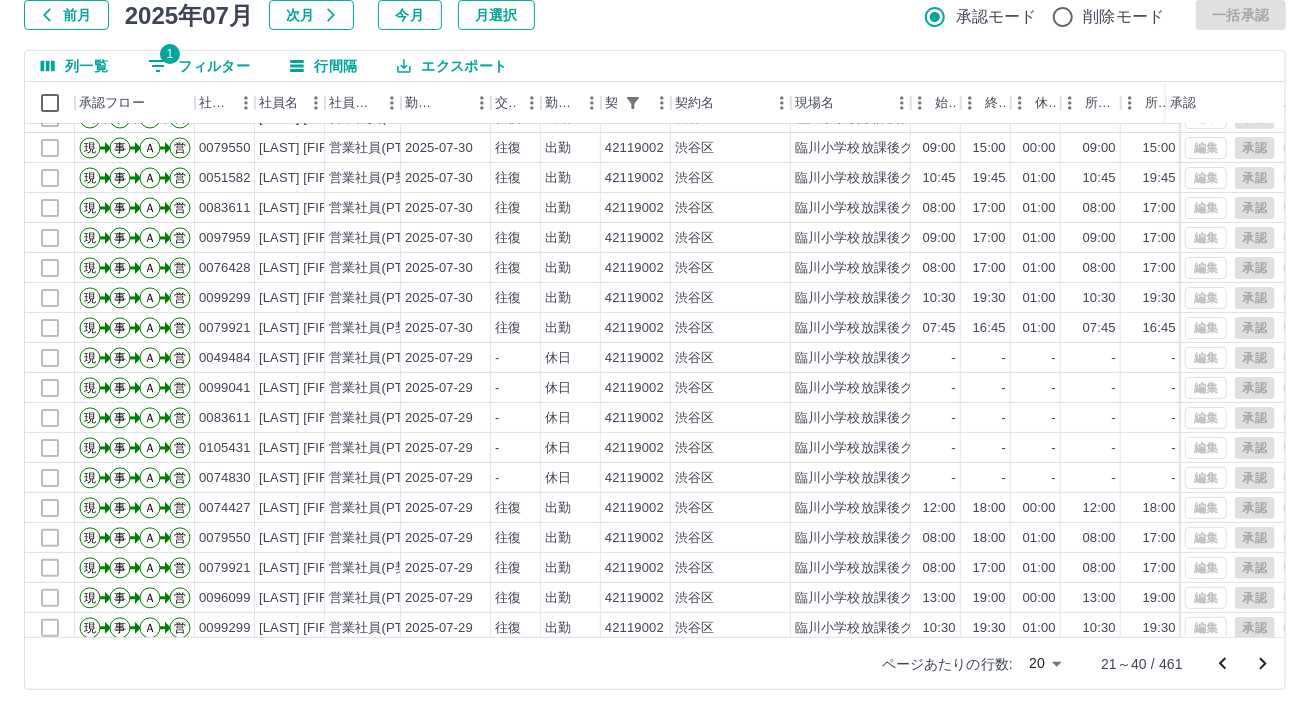 scroll, scrollTop: 101, scrollLeft: 0, axis: vertical 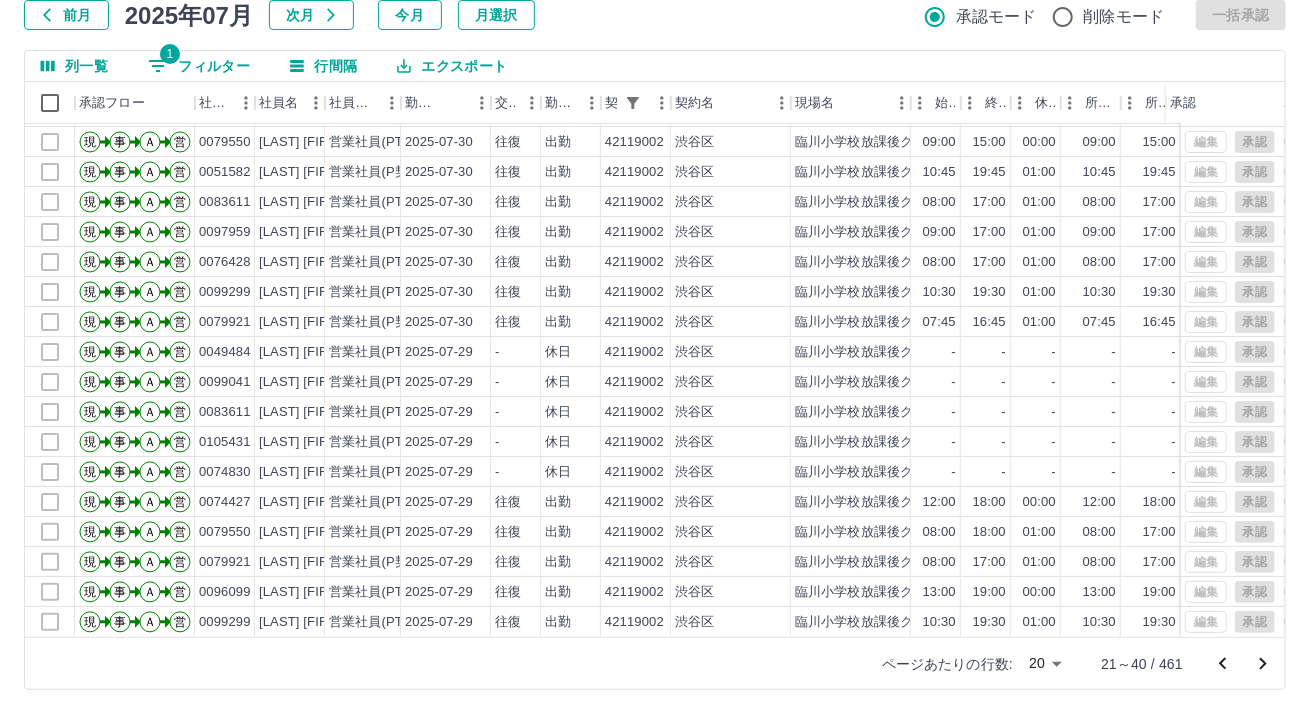 click 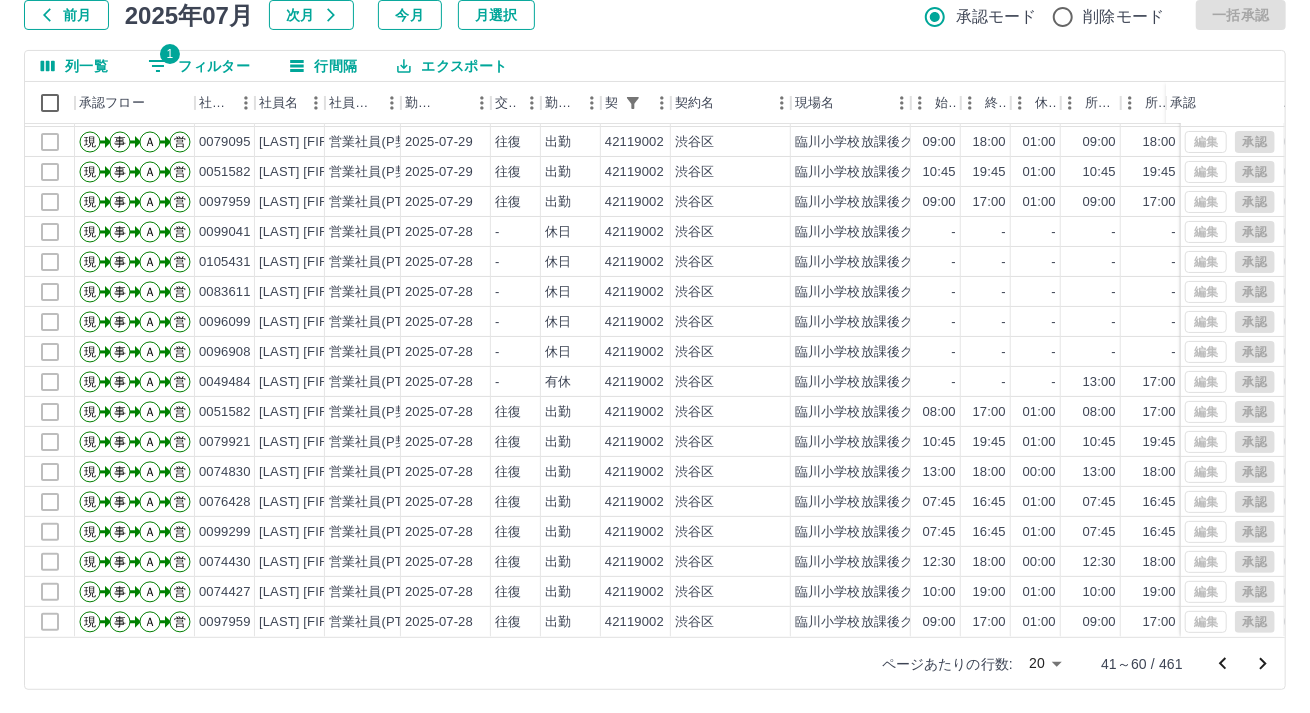scroll, scrollTop: 101, scrollLeft: 0, axis: vertical 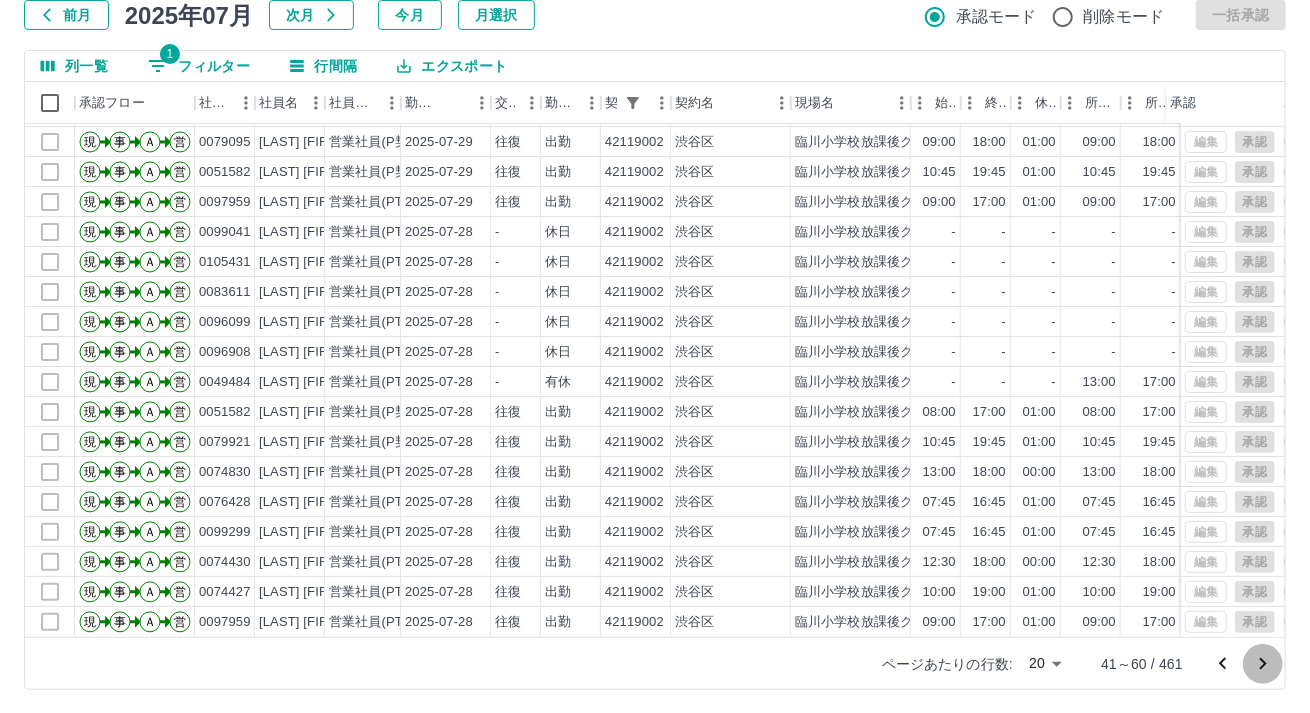 click 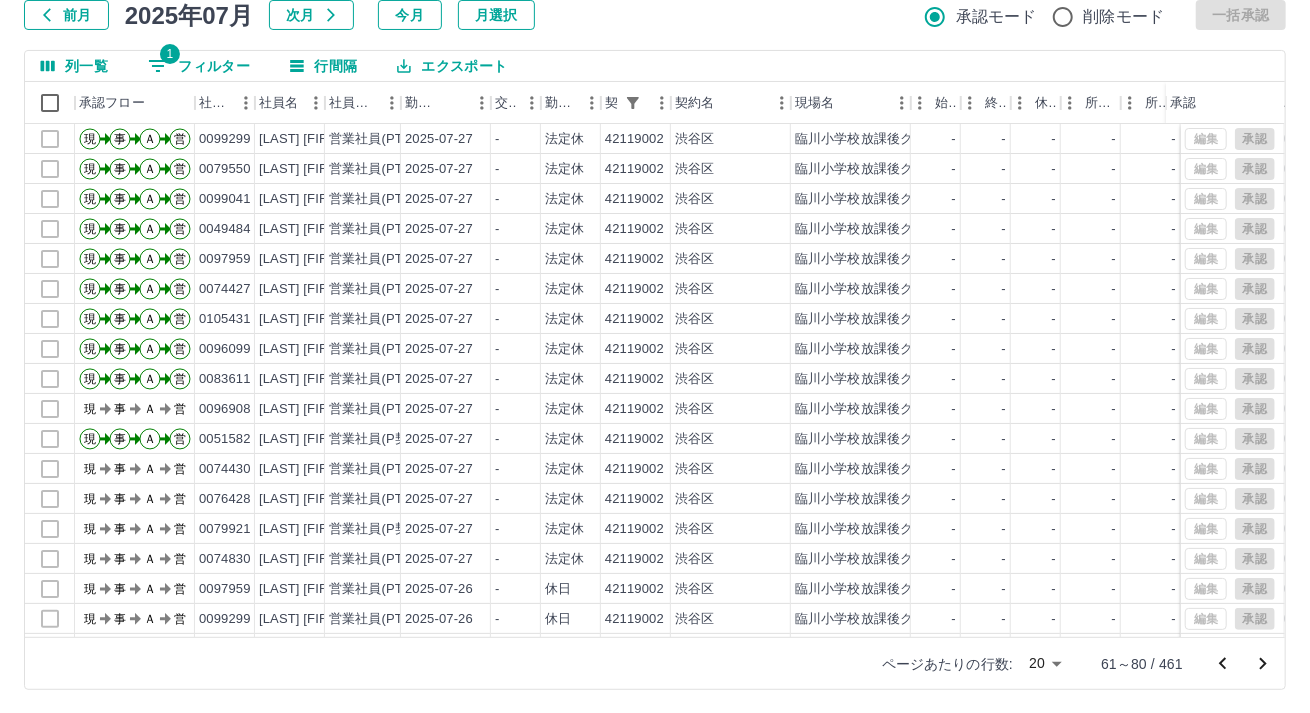 scroll, scrollTop: 101, scrollLeft: 0, axis: vertical 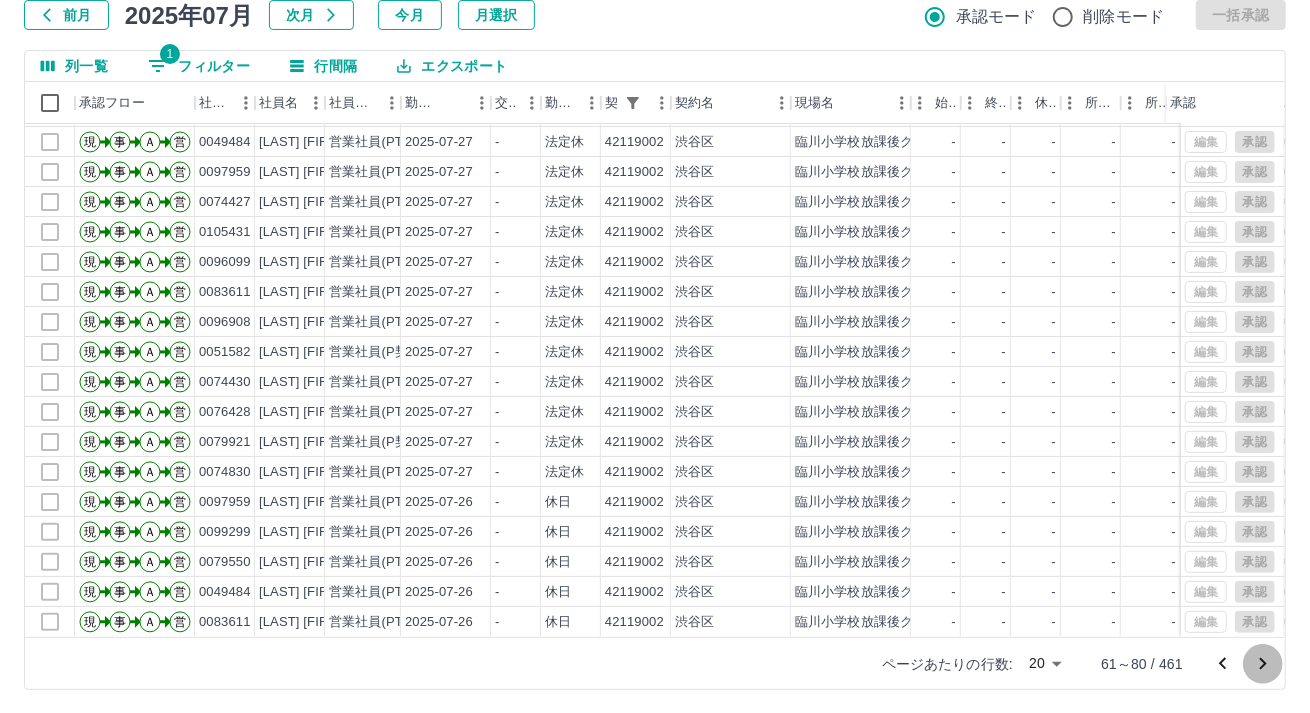 click 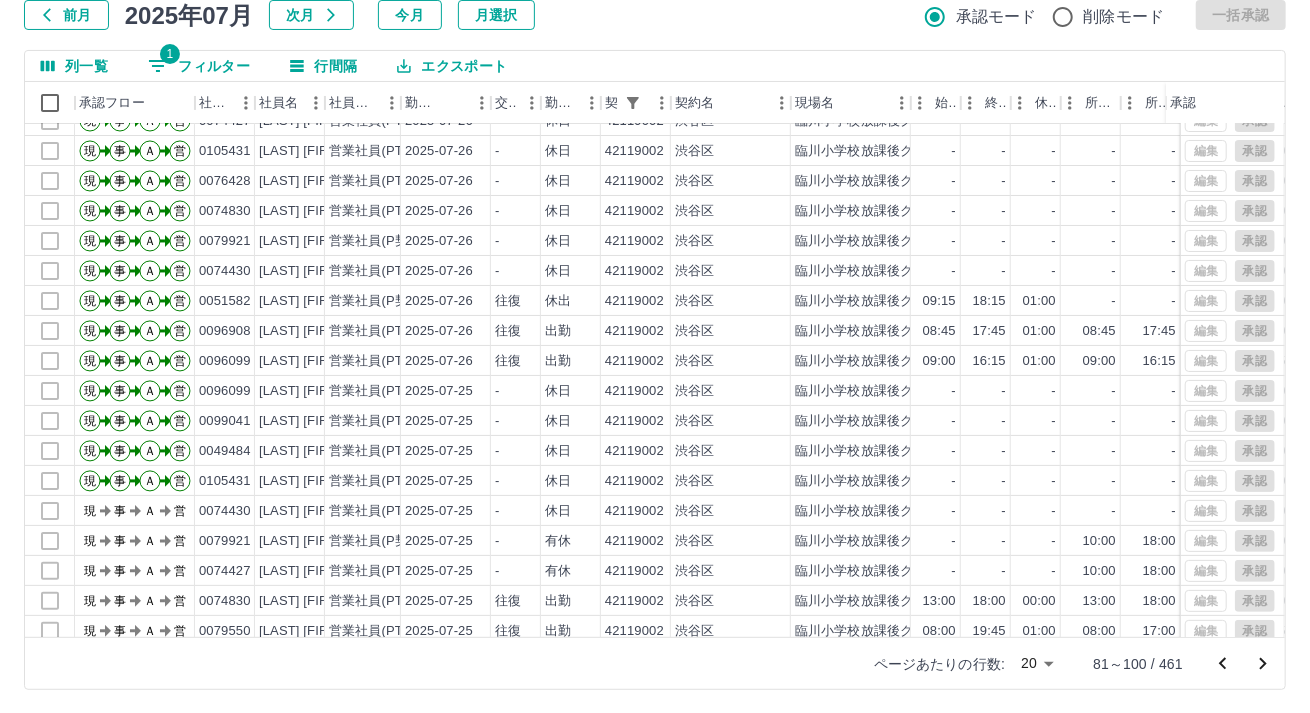 scroll, scrollTop: 101, scrollLeft: 0, axis: vertical 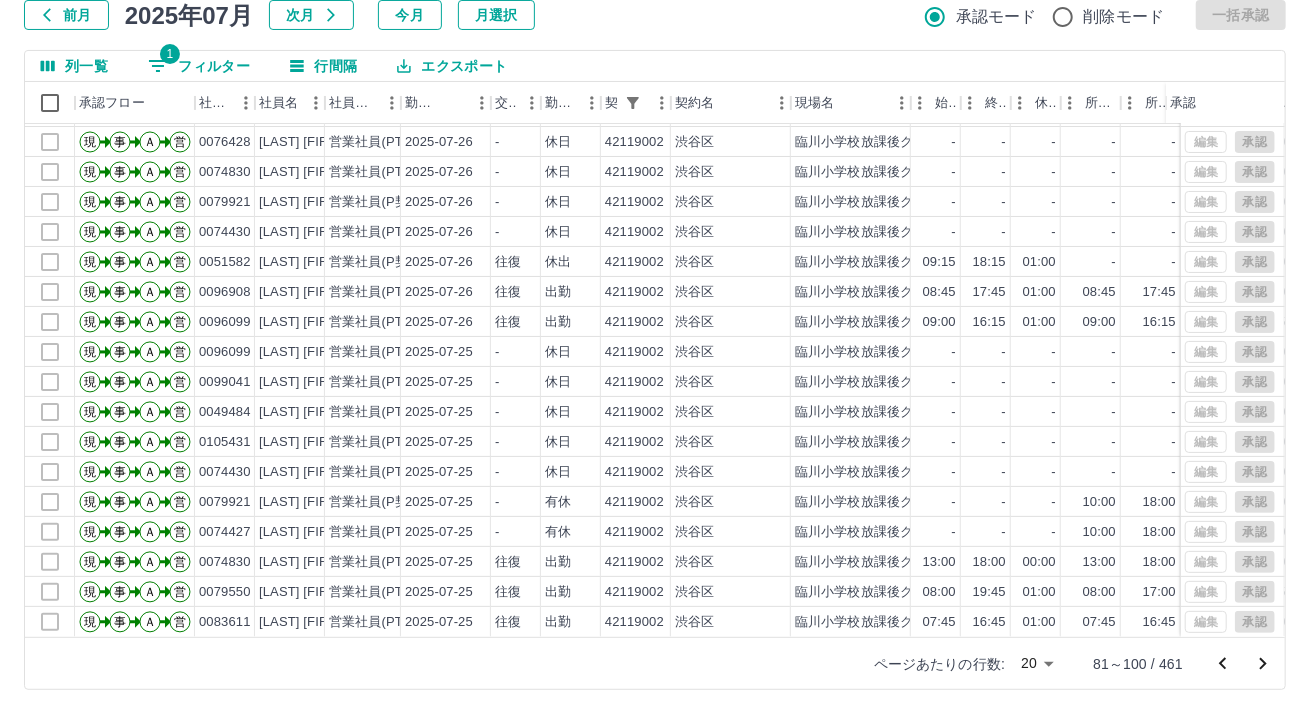 click 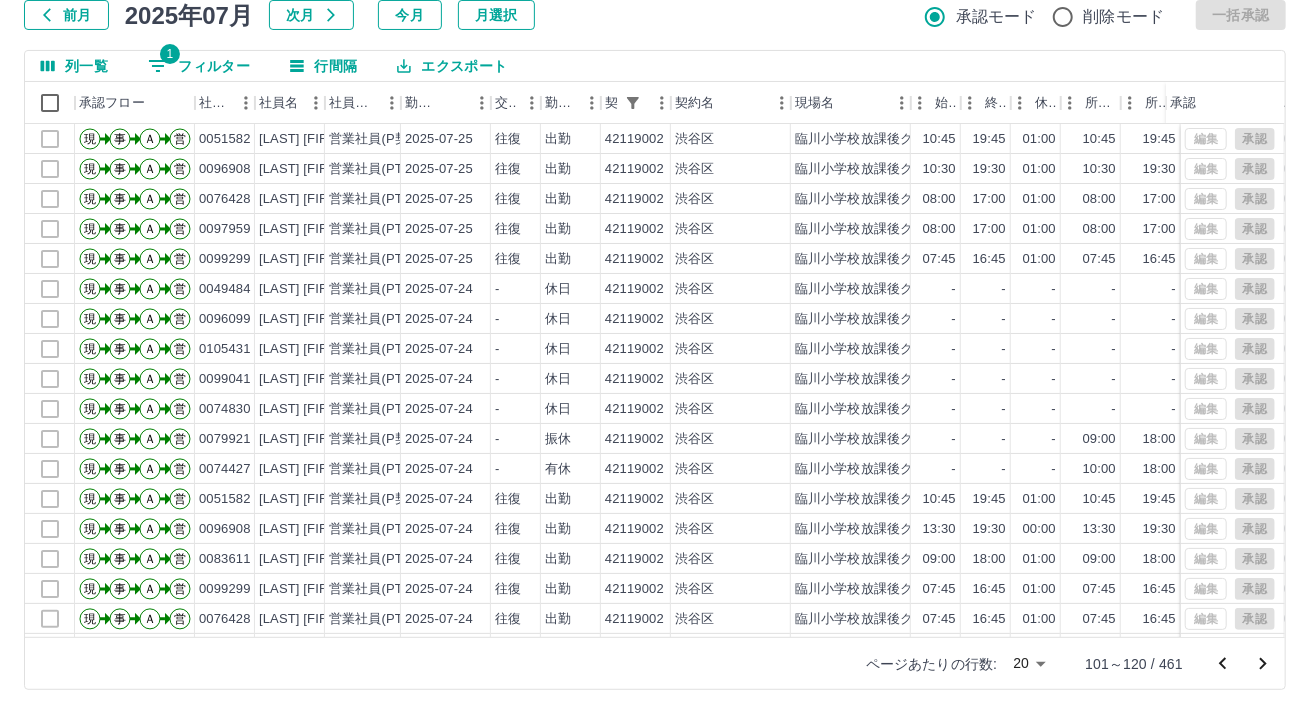 scroll, scrollTop: 101, scrollLeft: 0, axis: vertical 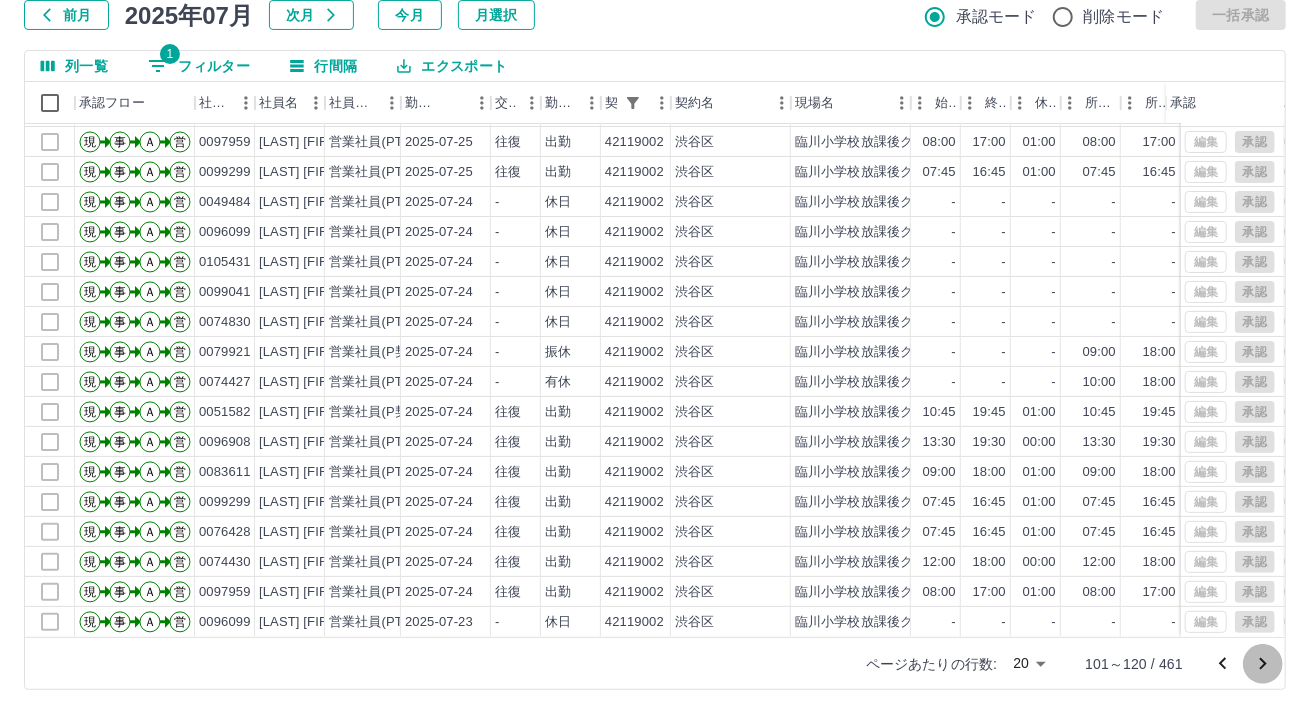 click 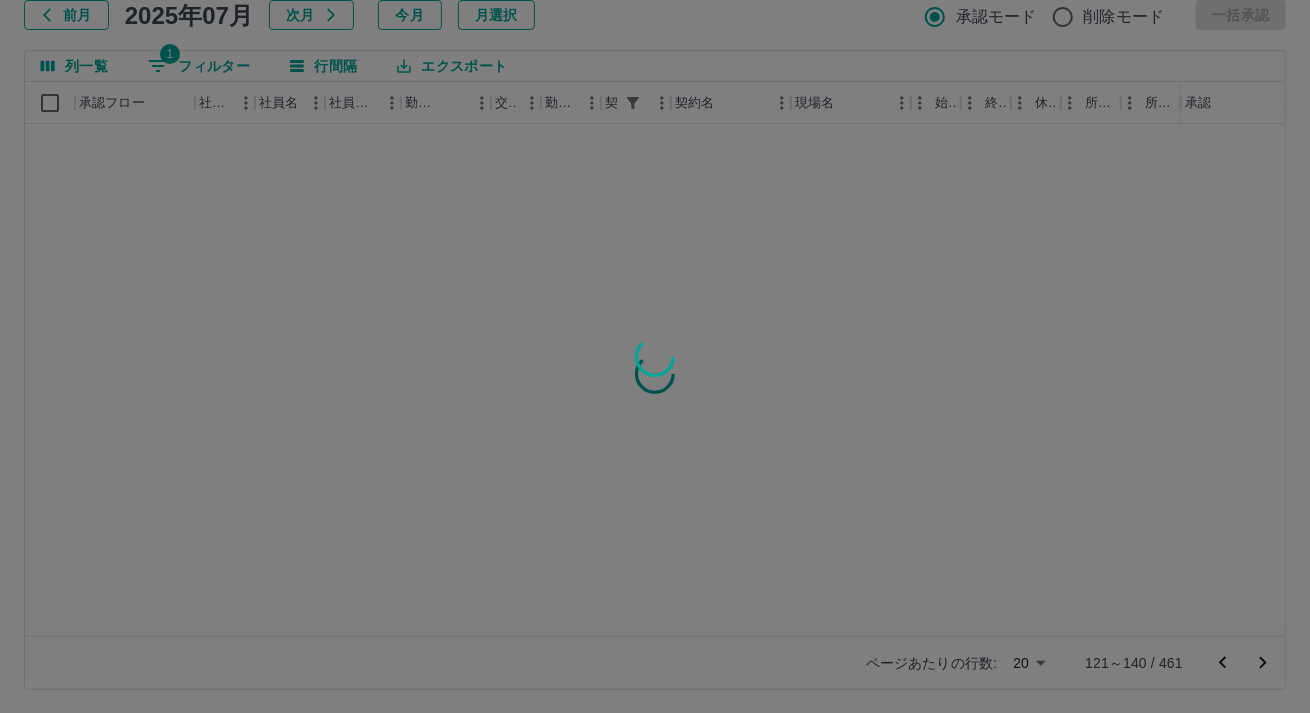 scroll, scrollTop: 0, scrollLeft: 0, axis: both 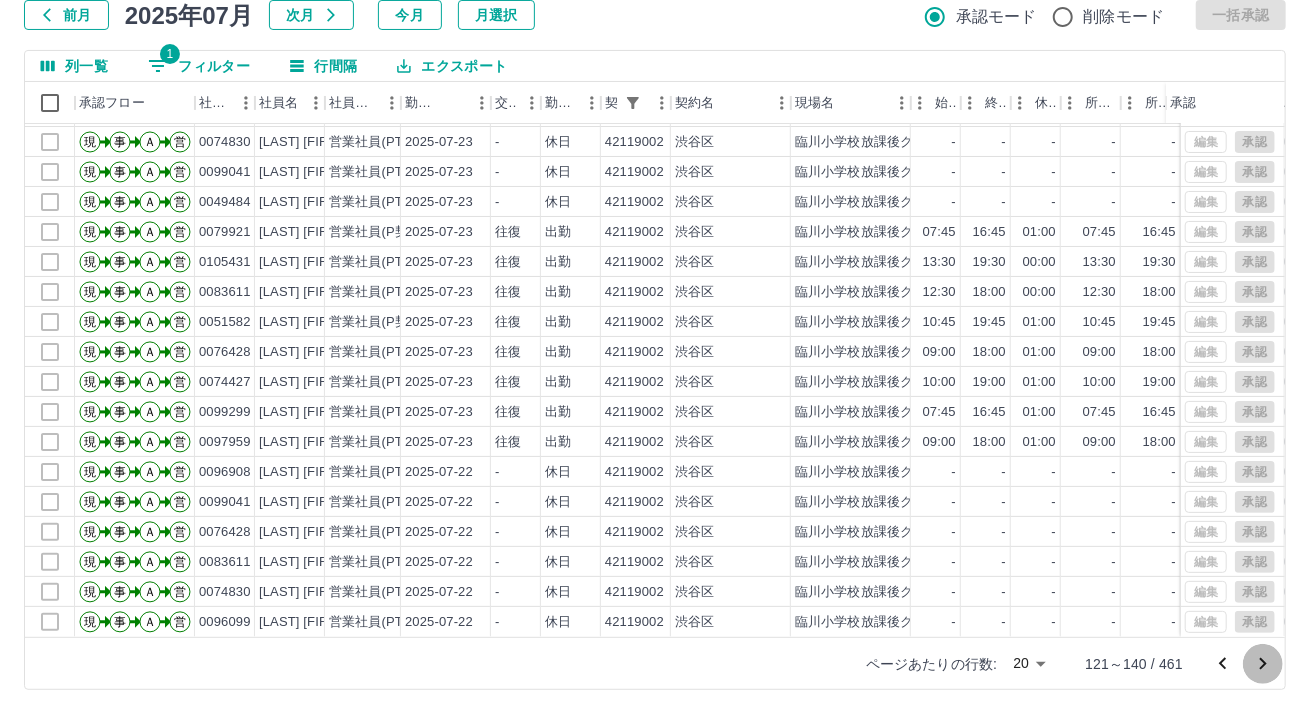 click 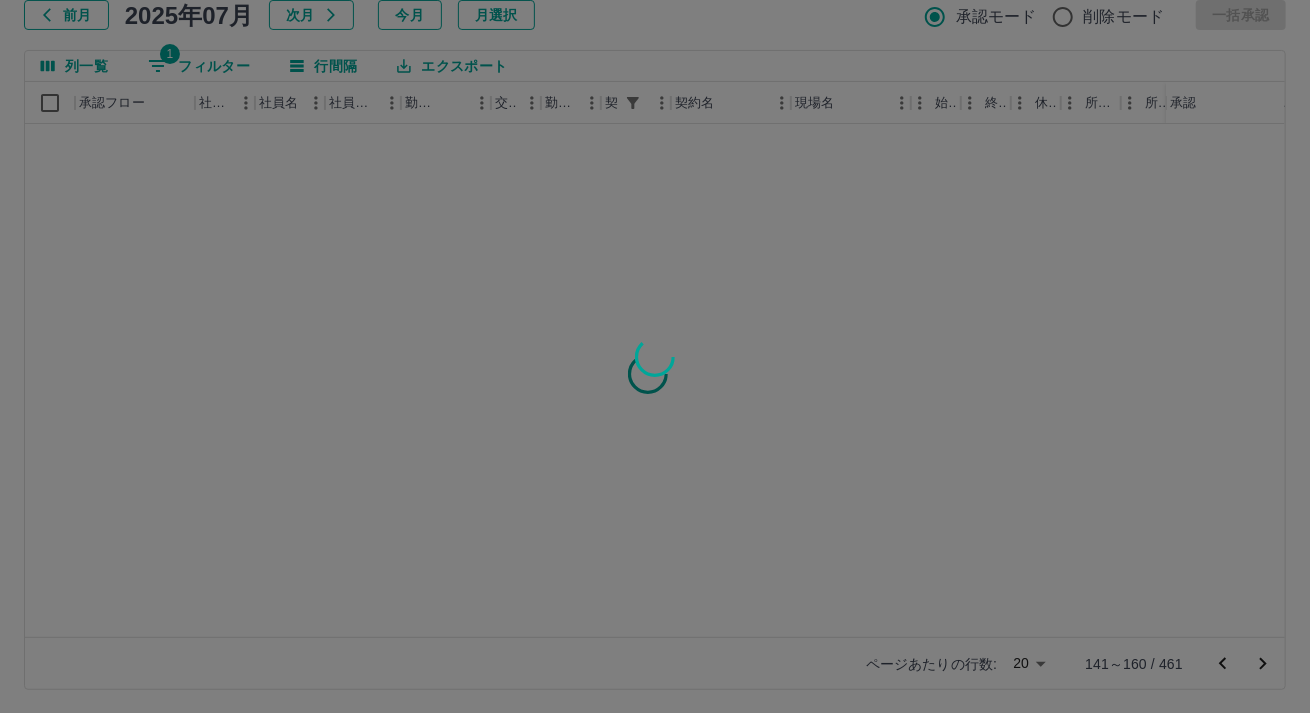 scroll, scrollTop: 0, scrollLeft: 0, axis: both 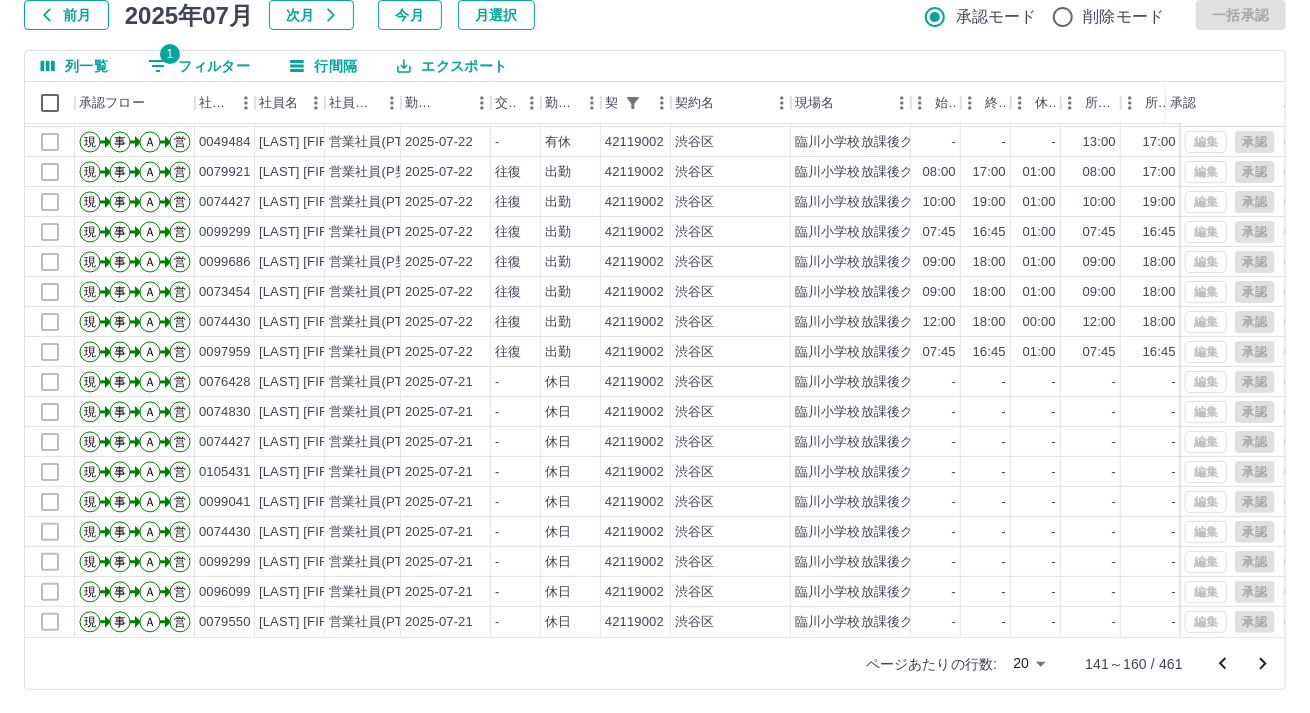 click 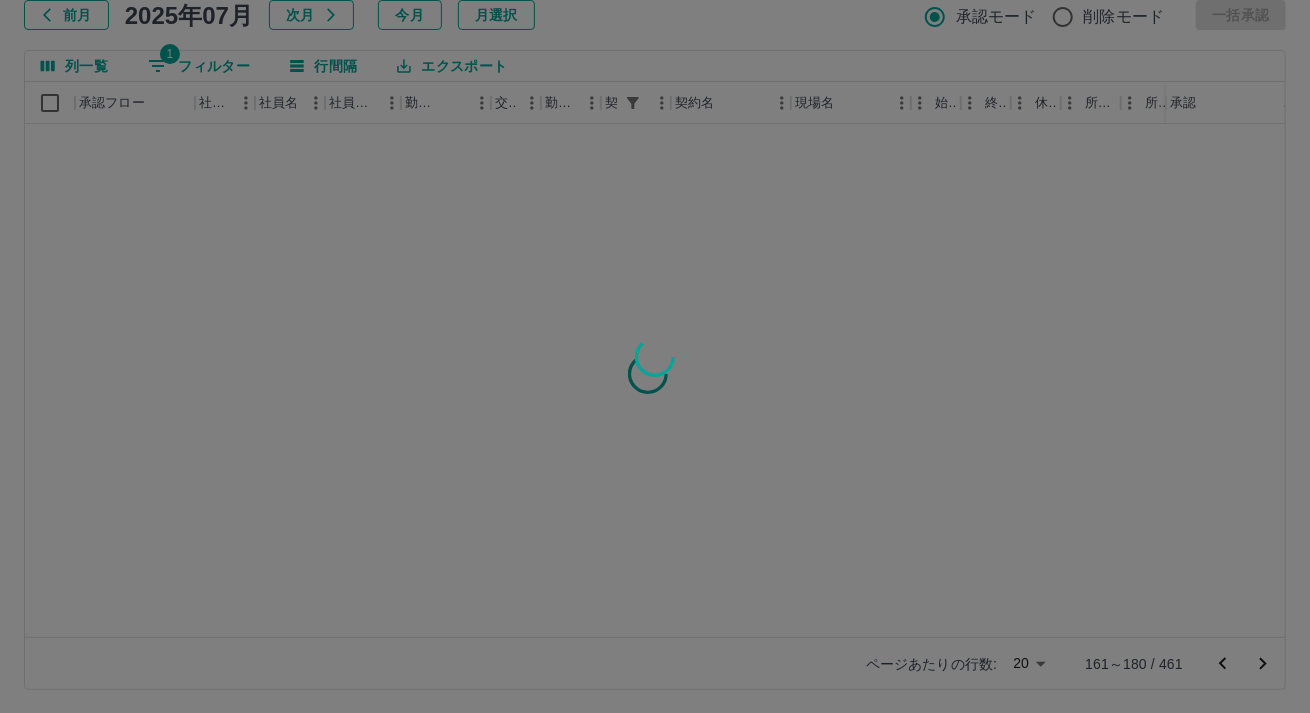 scroll, scrollTop: 0, scrollLeft: 0, axis: both 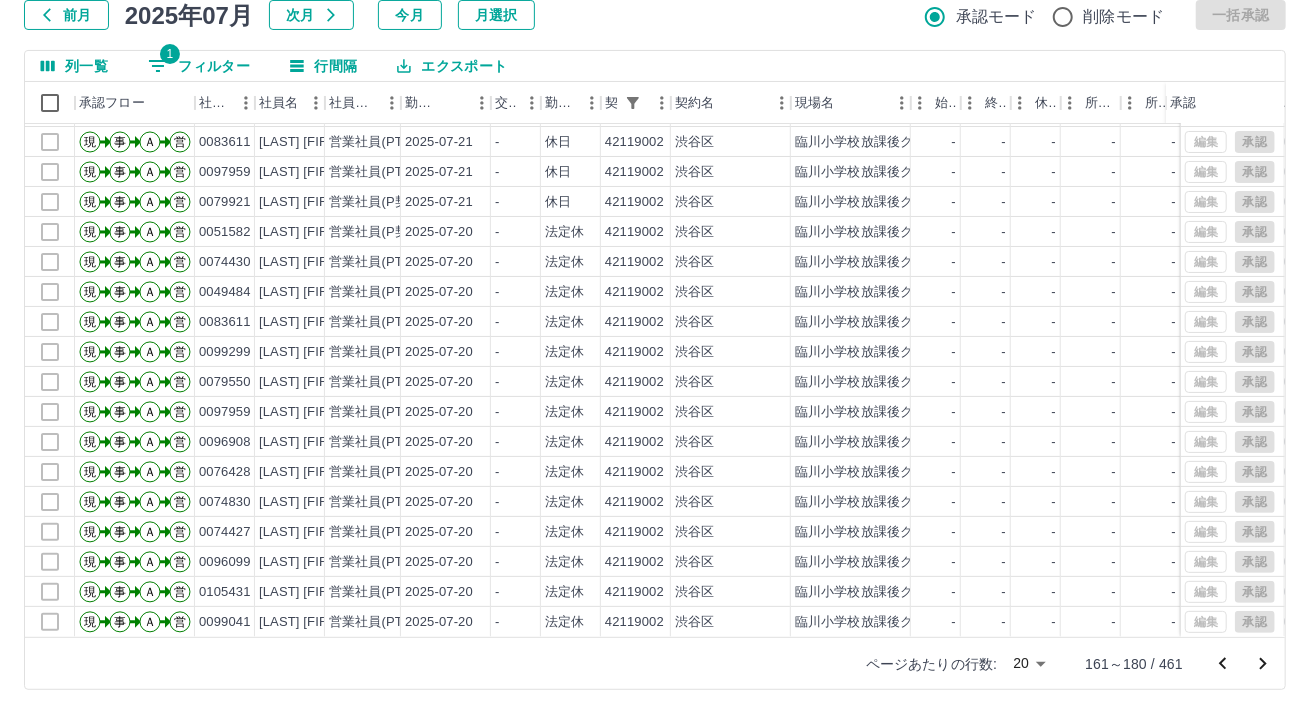 click 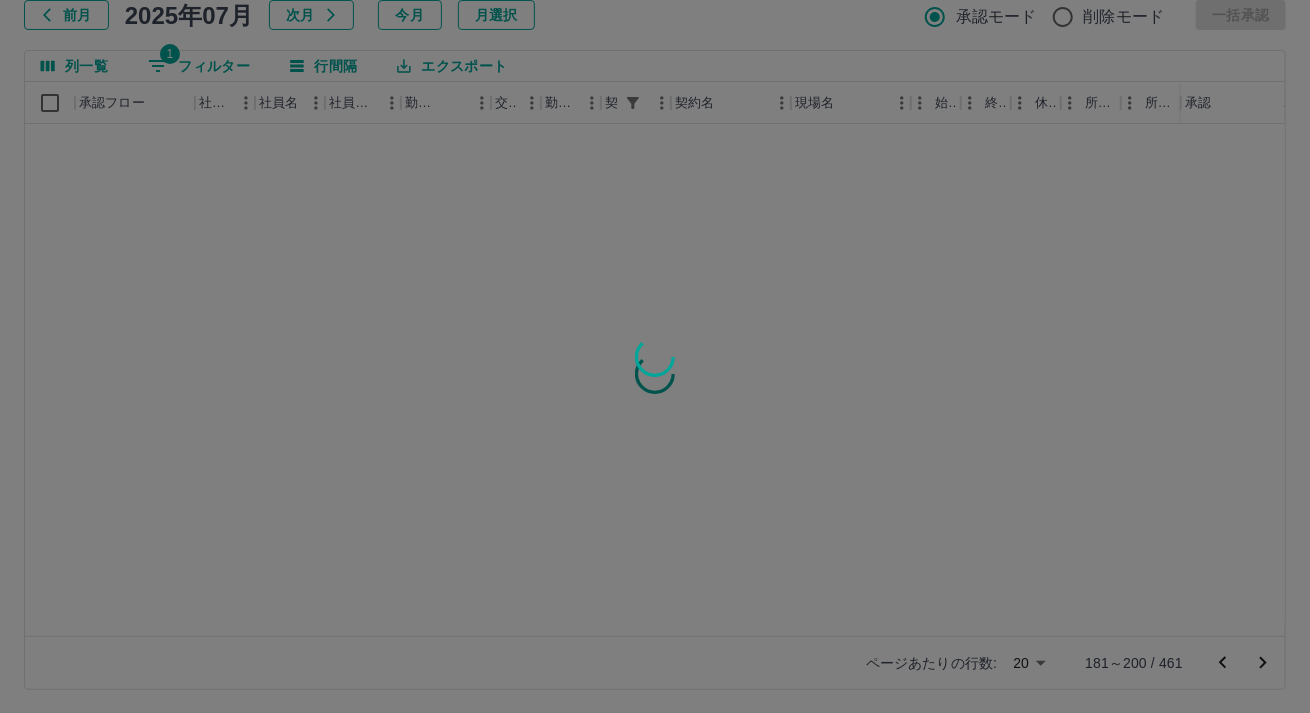 scroll, scrollTop: 0, scrollLeft: 0, axis: both 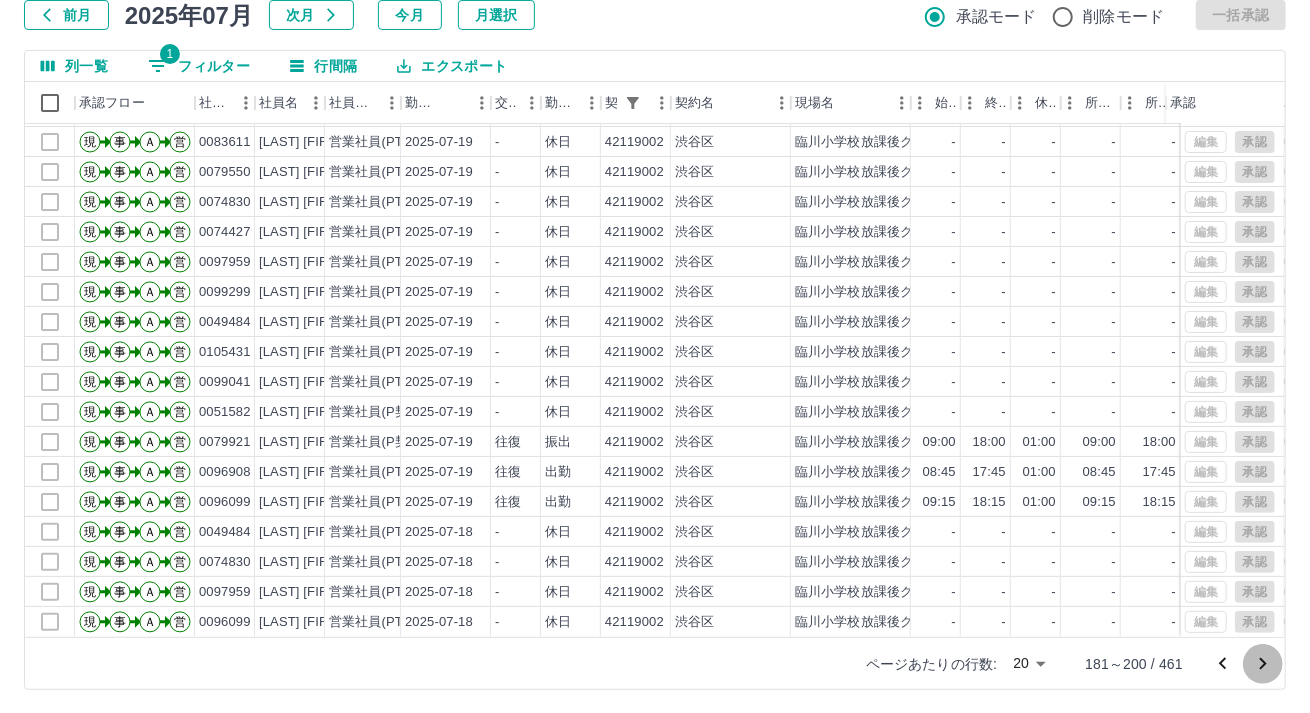 click 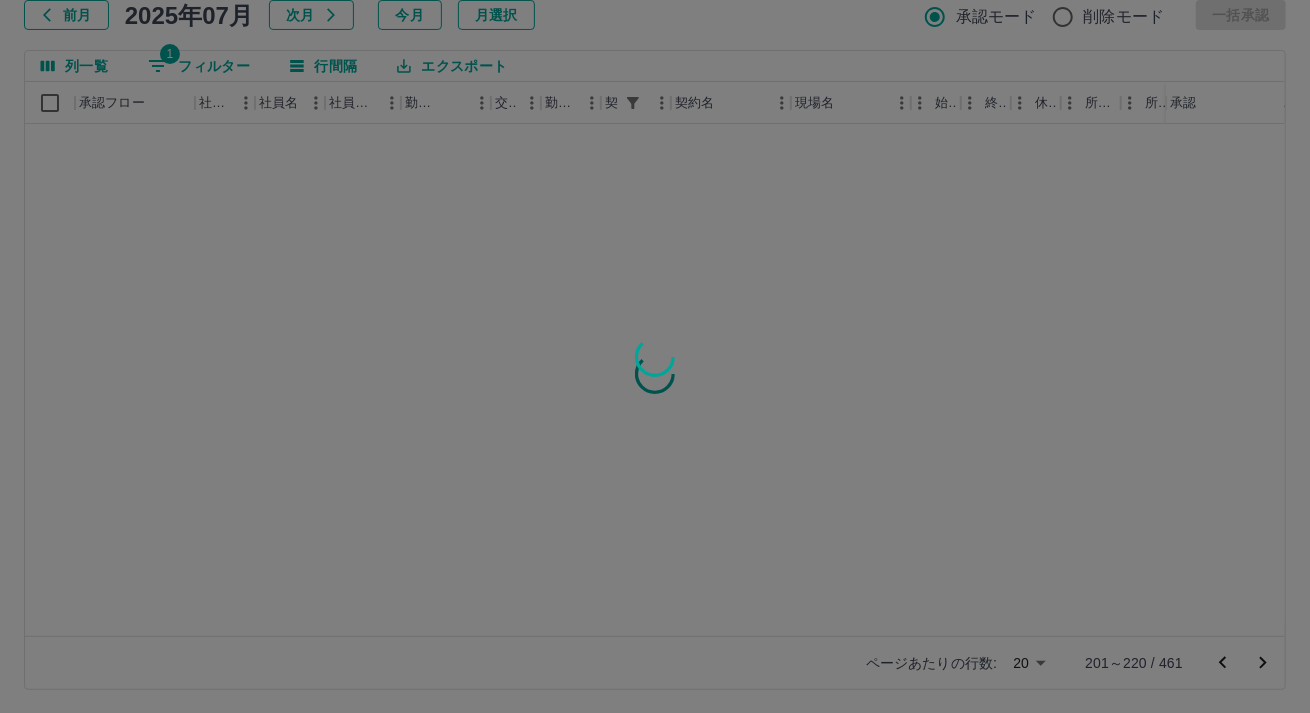 scroll, scrollTop: 0, scrollLeft: 0, axis: both 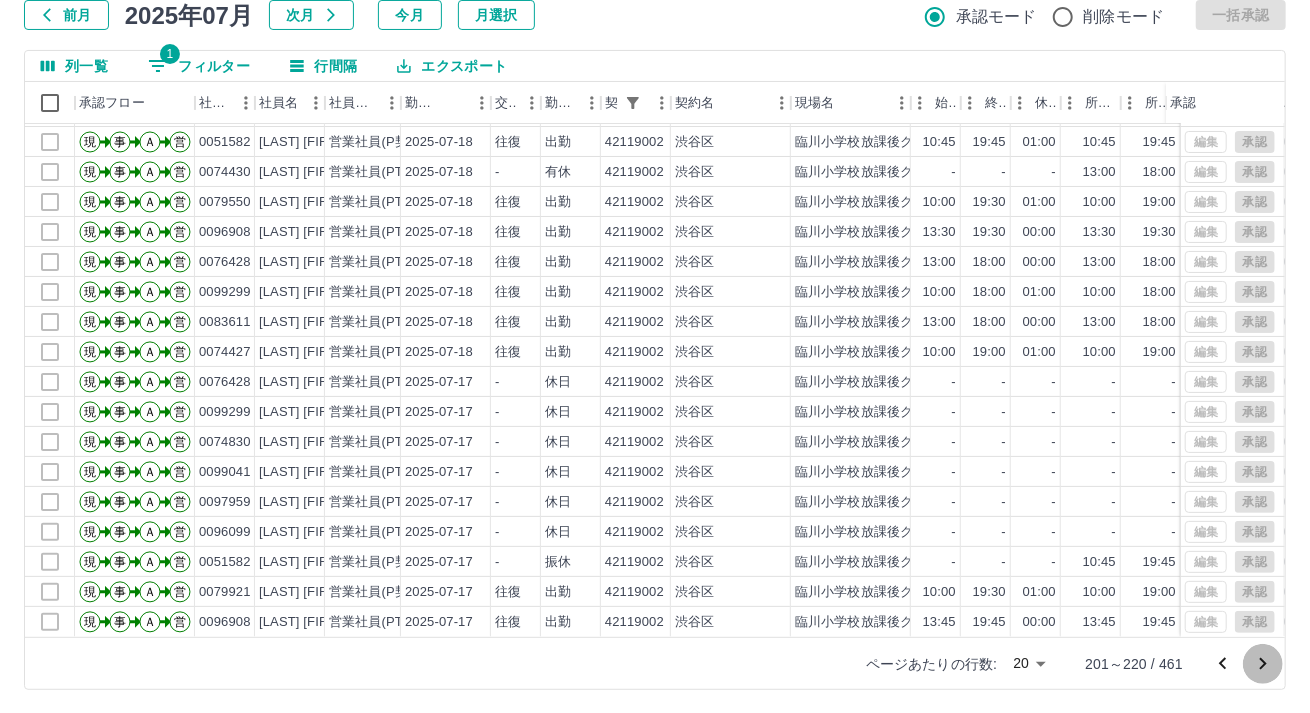 click 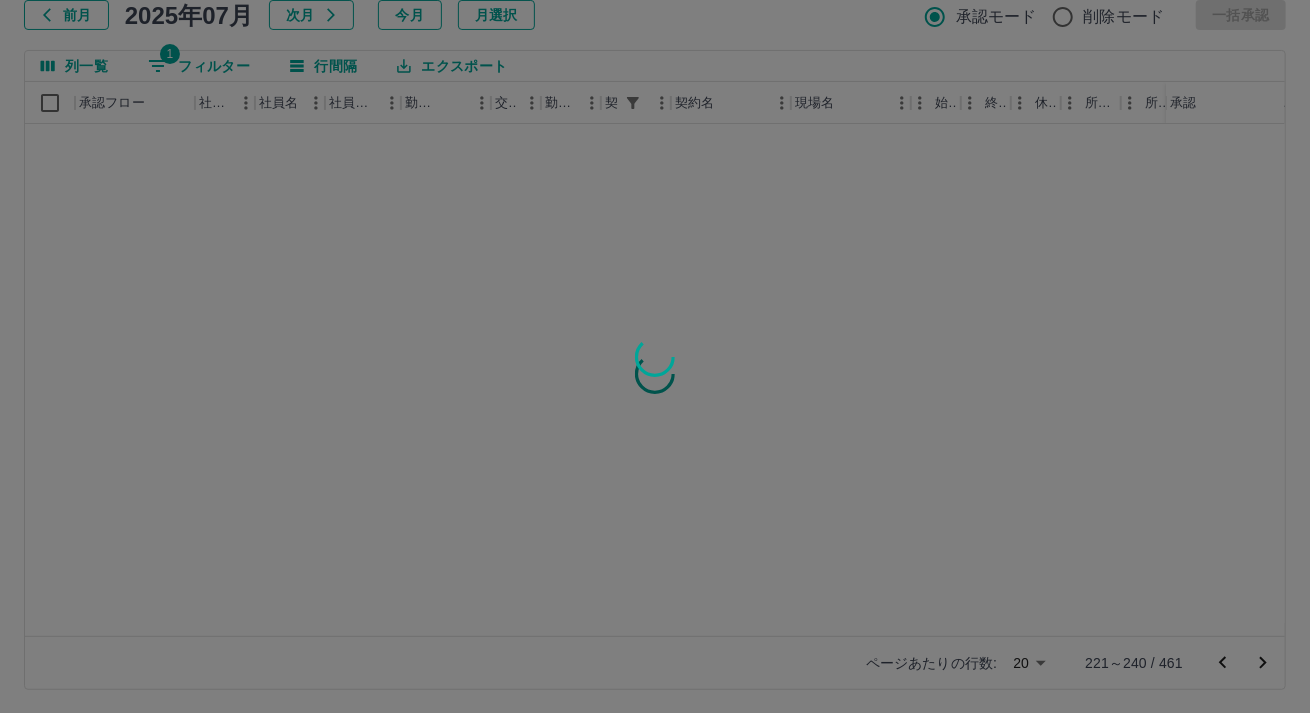 scroll, scrollTop: 0, scrollLeft: 0, axis: both 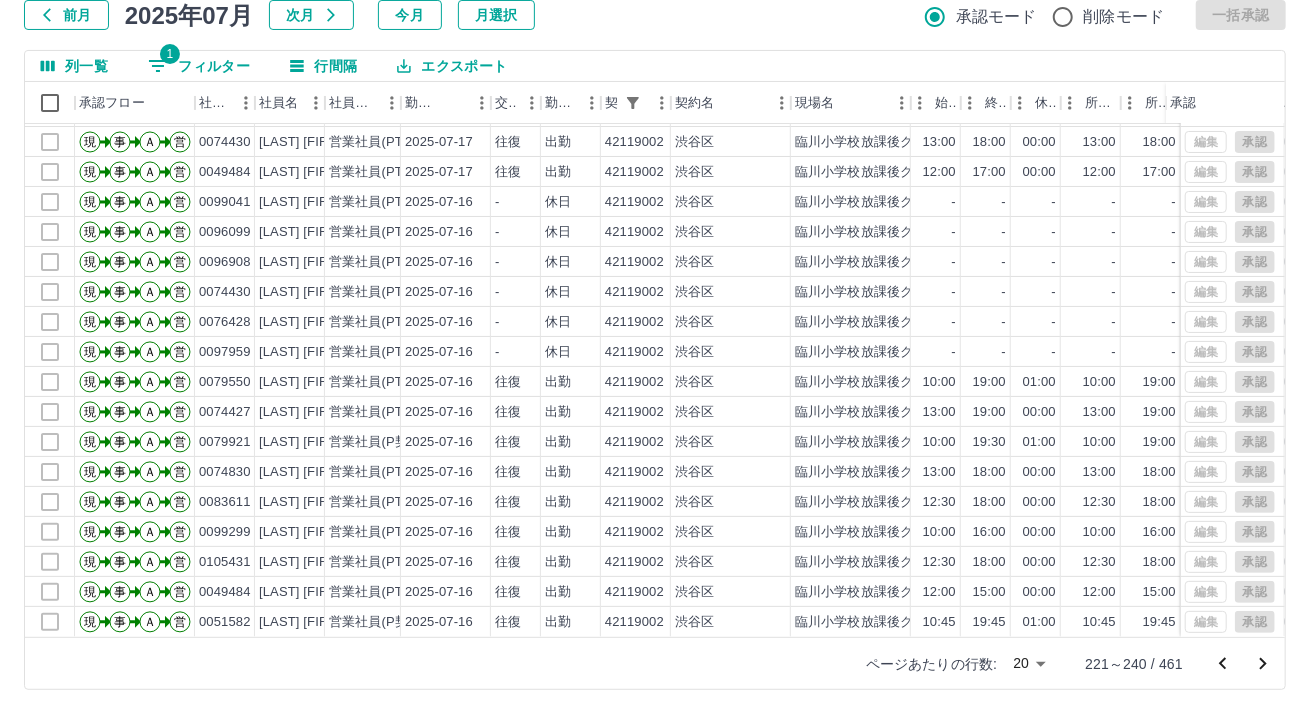 click 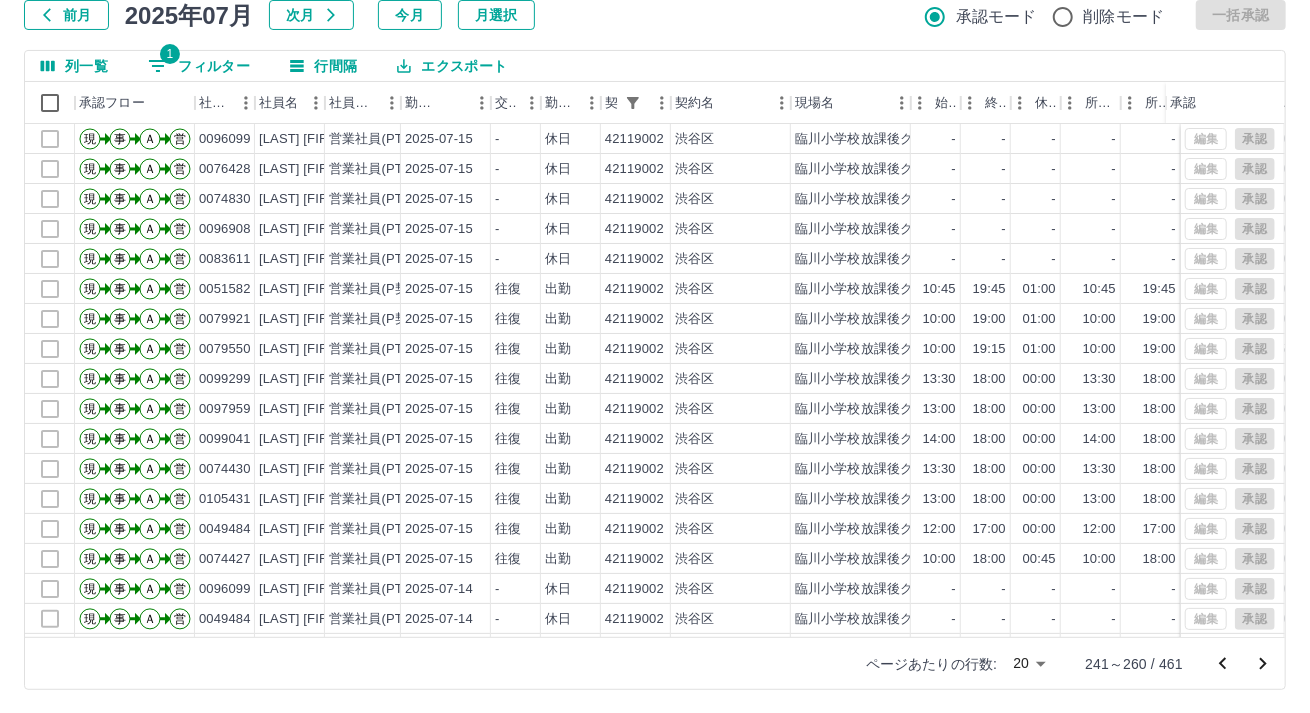 scroll, scrollTop: 101, scrollLeft: 0, axis: vertical 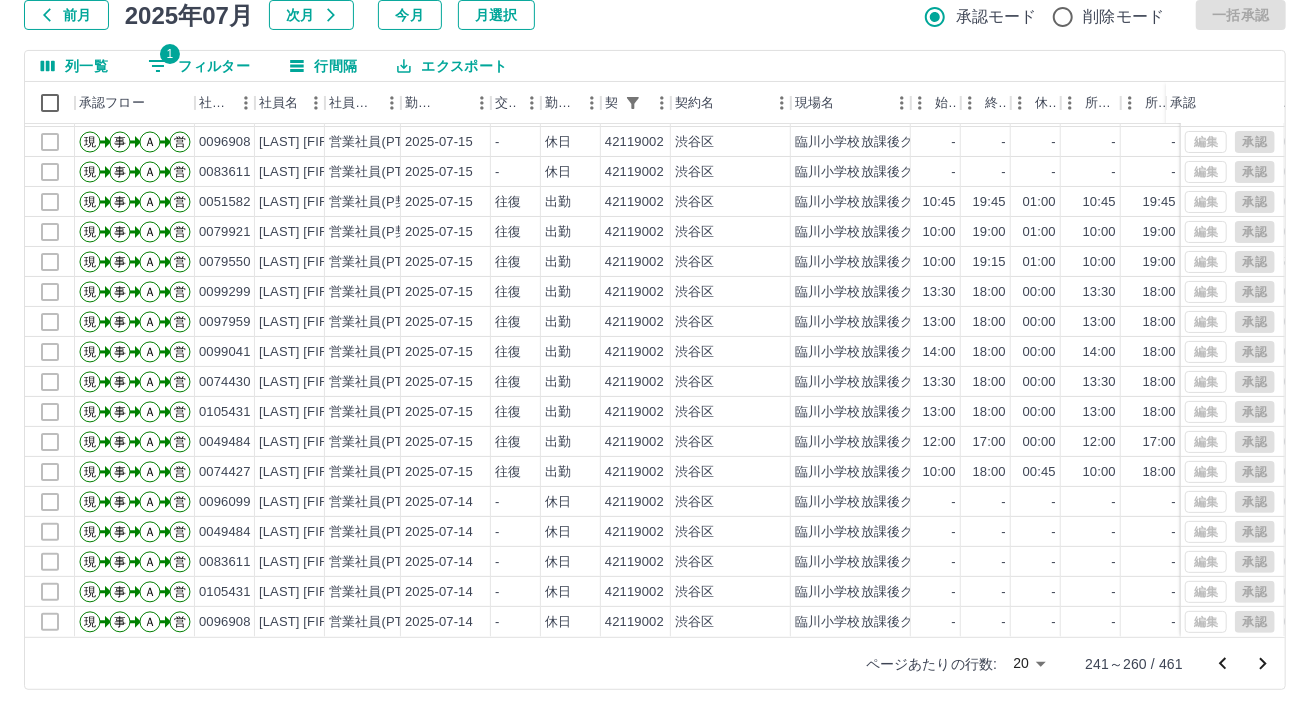click 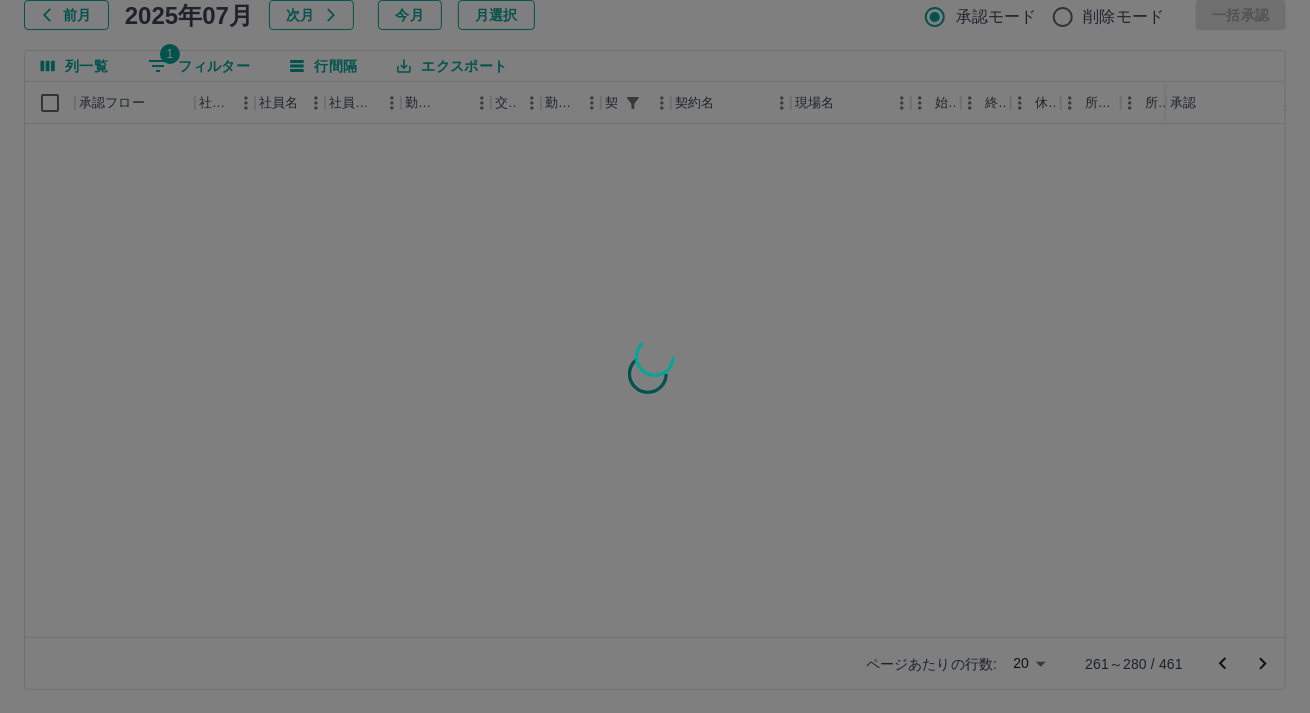 scroll, scrollTop: 0, scrollLeft: 0, axis: both 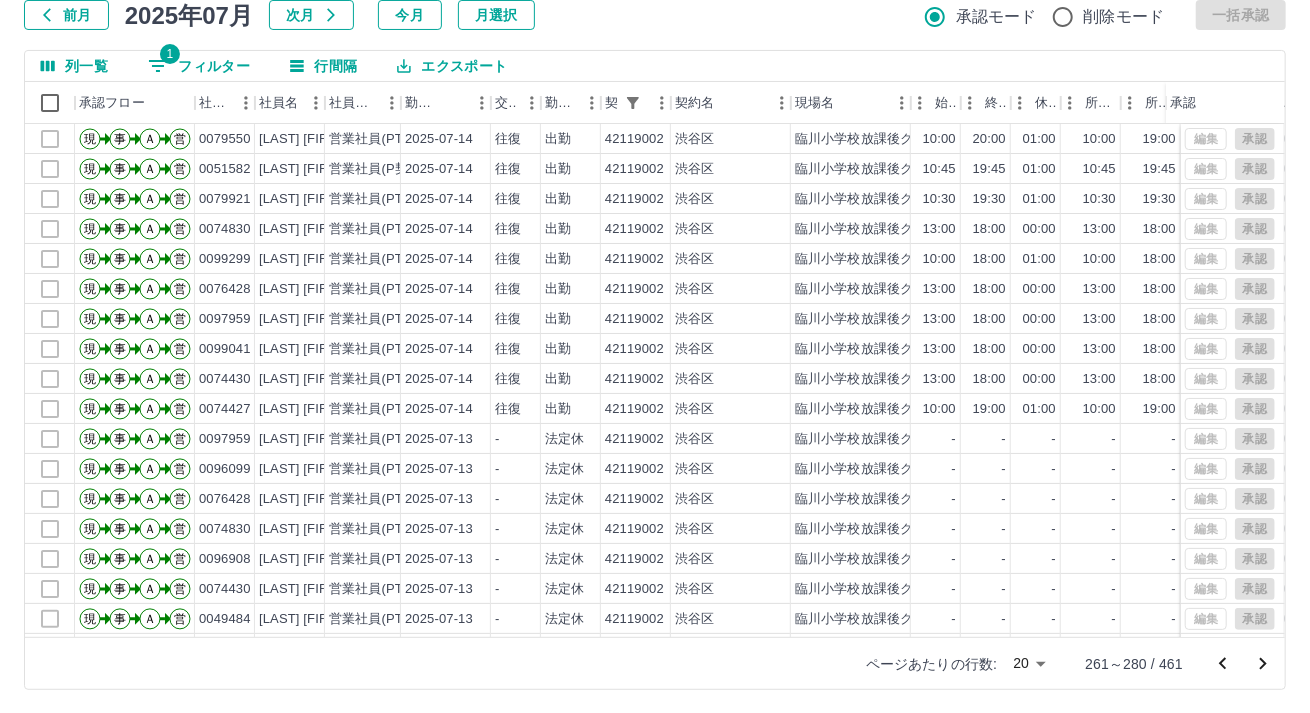 click 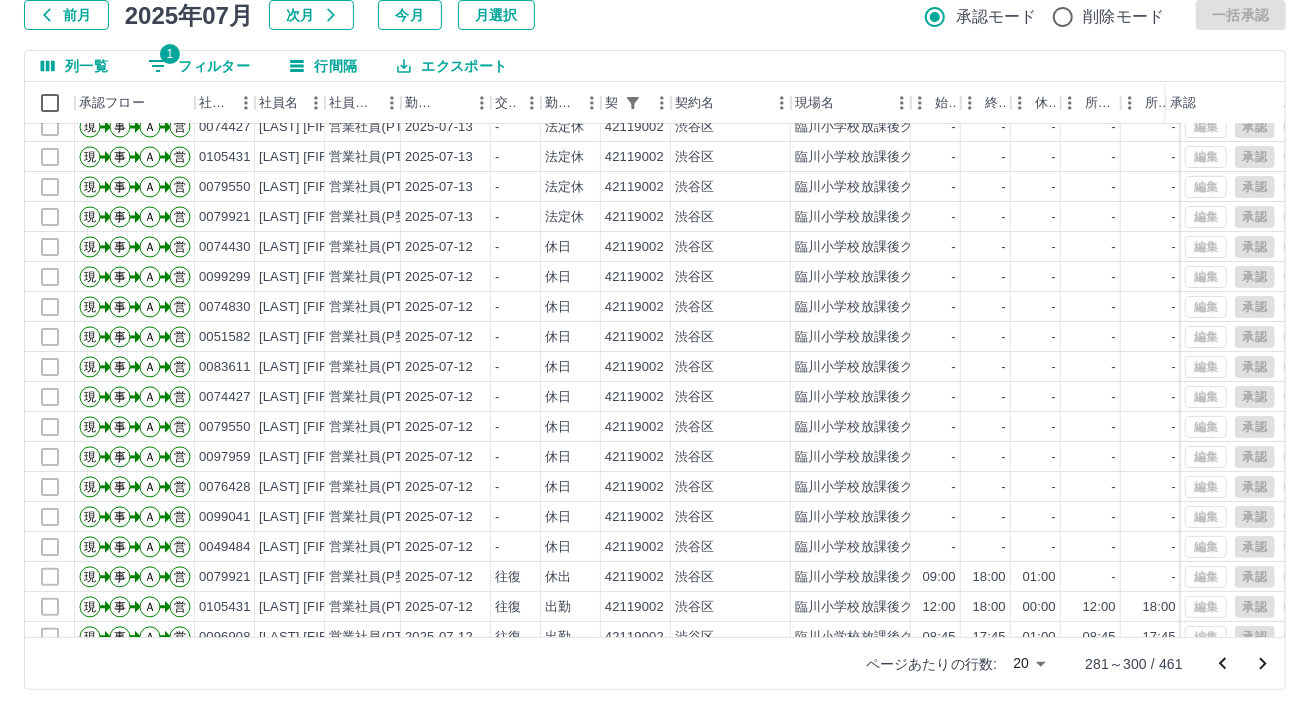 scroll, scrollTop: 101, scrollLeft: 0, axis: vertical 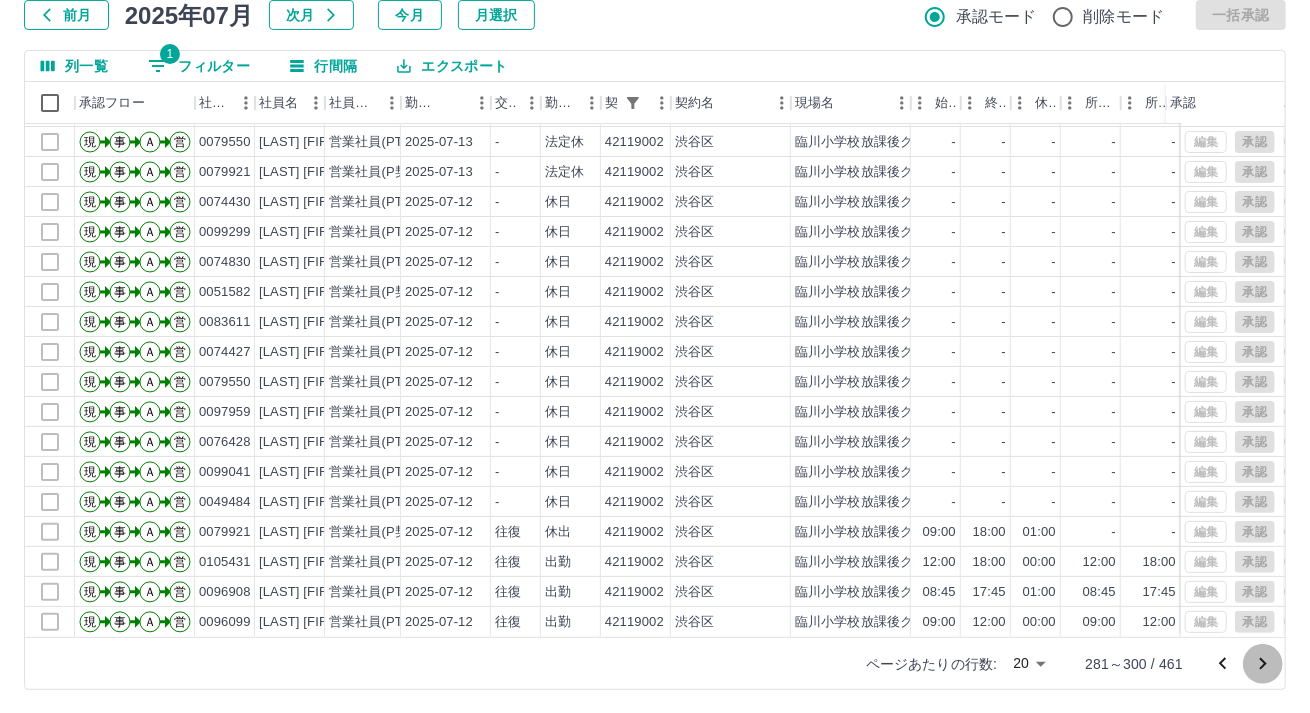 click 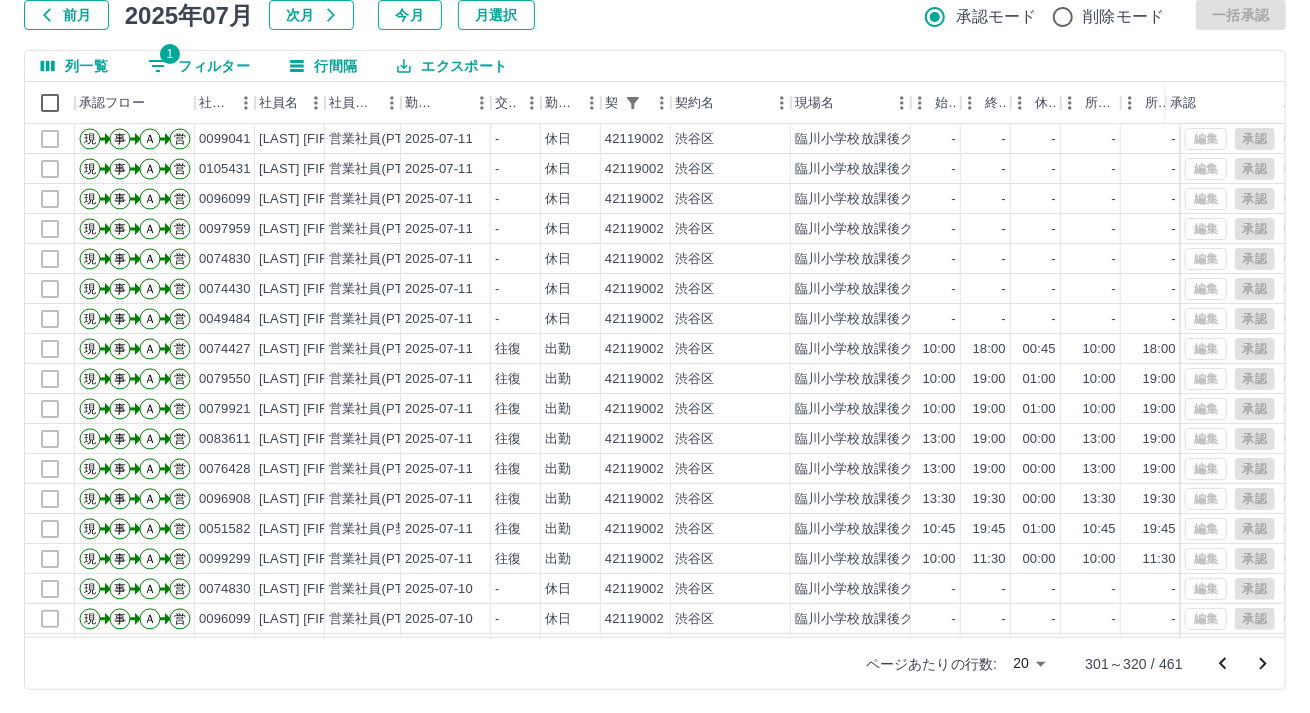 scroll, scrollTop: 101, scrollLeft: 0, axis: vertical 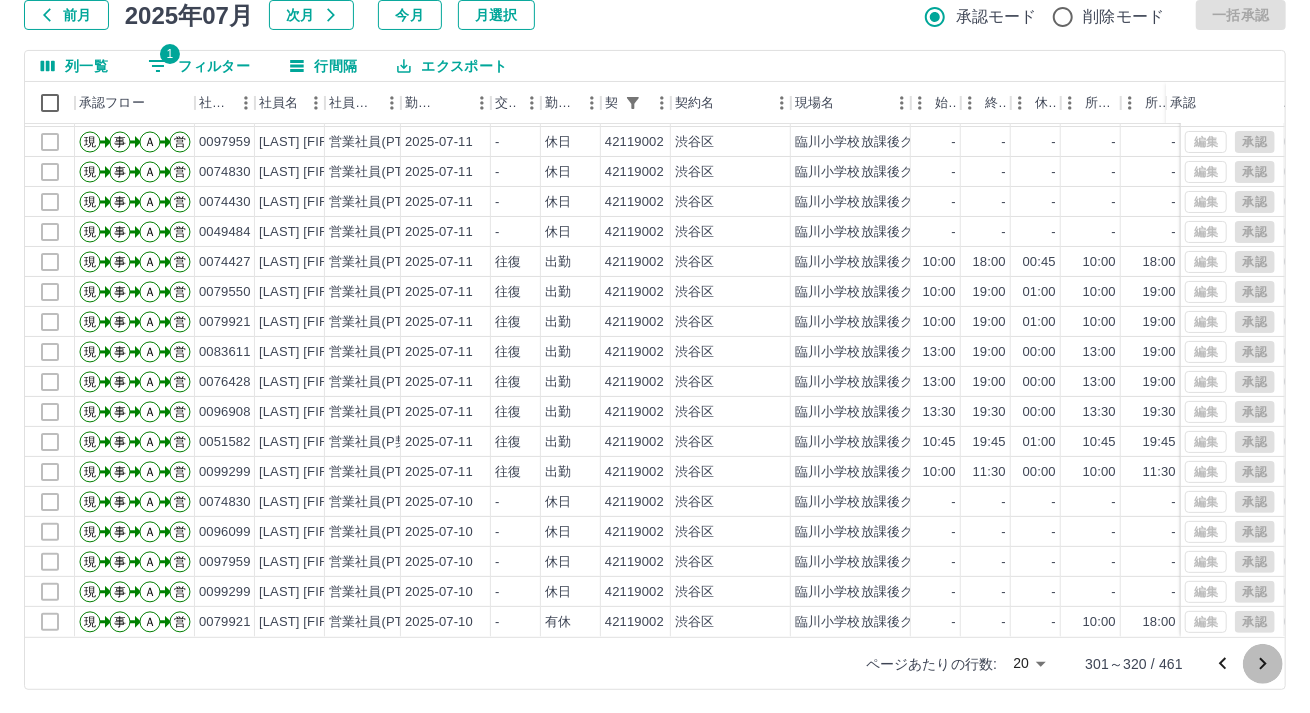 click 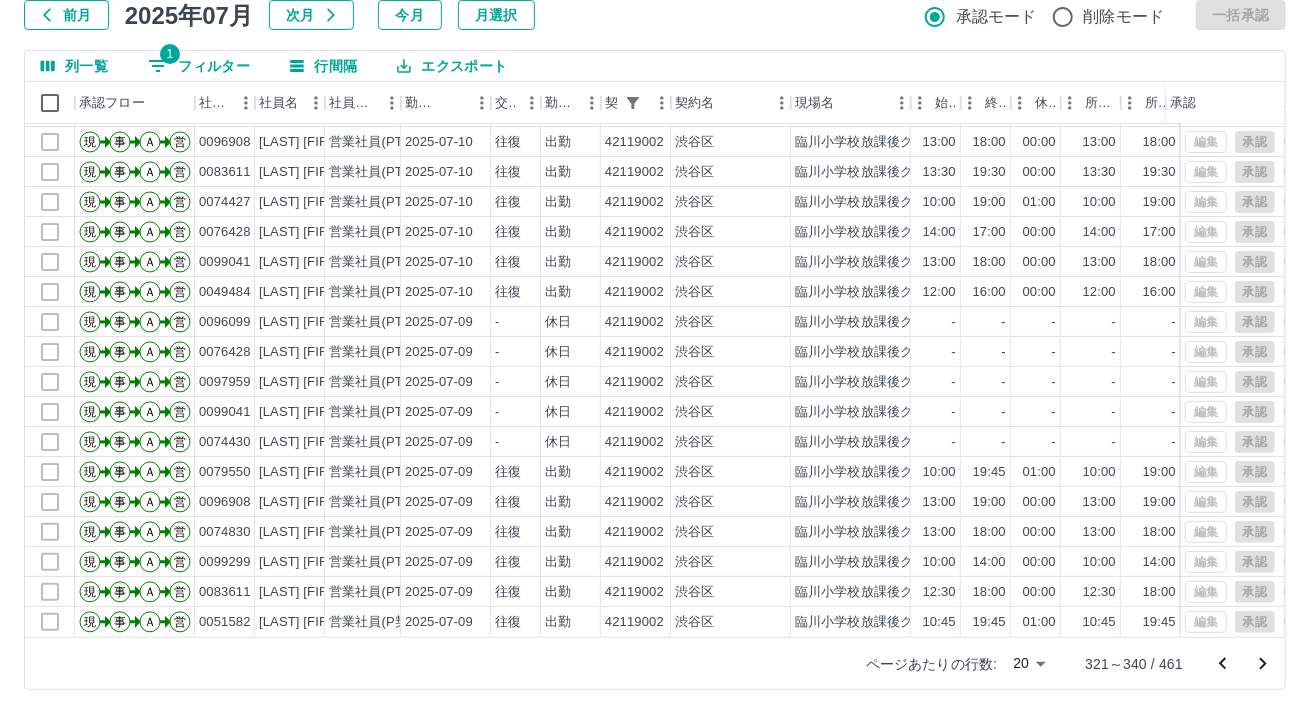 scroll, scrollTop: 101, scrollLeft: 0, axis: vertical 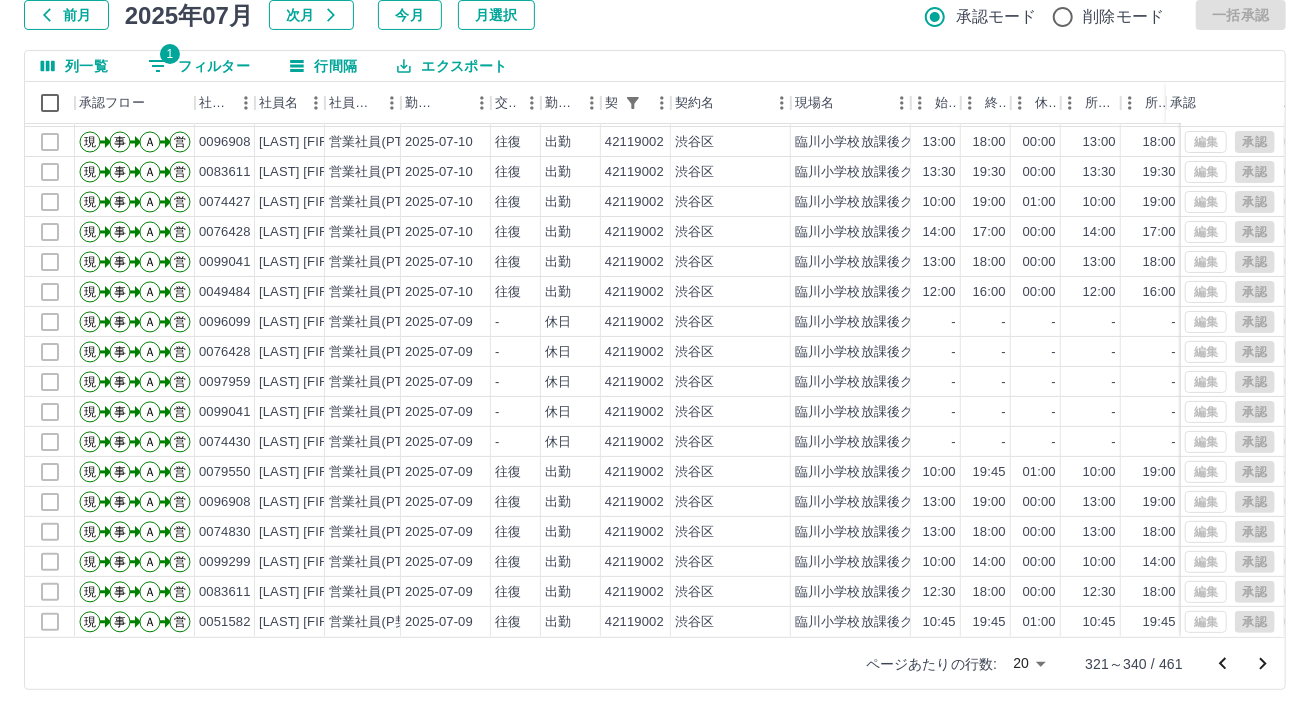 click 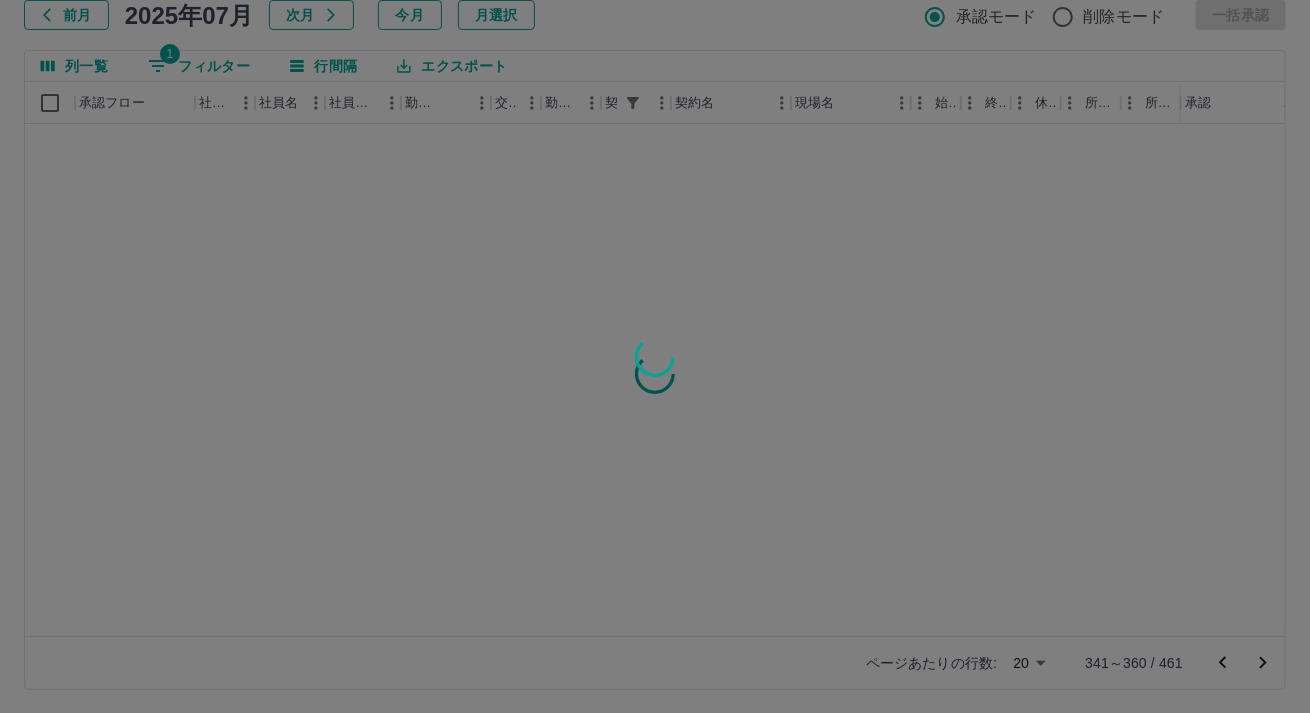 scroll, scrollTop: 0, scrollLeft: 0, axis: both 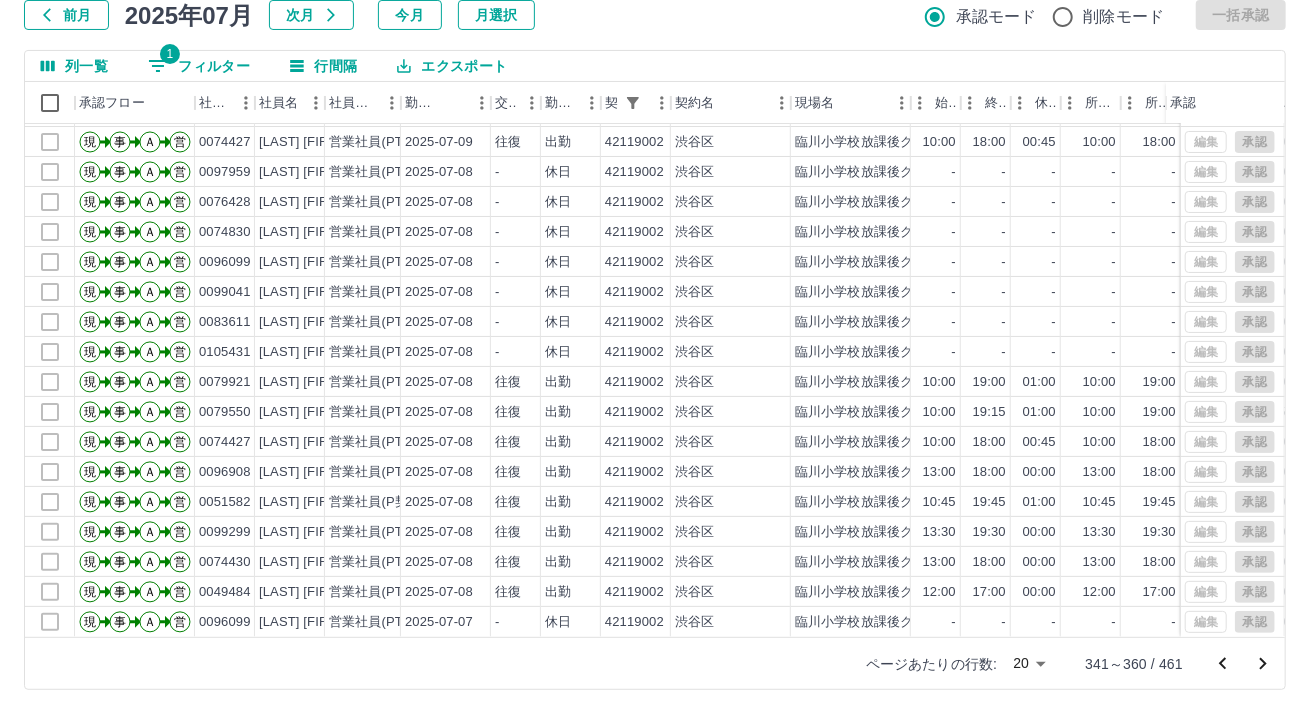 click 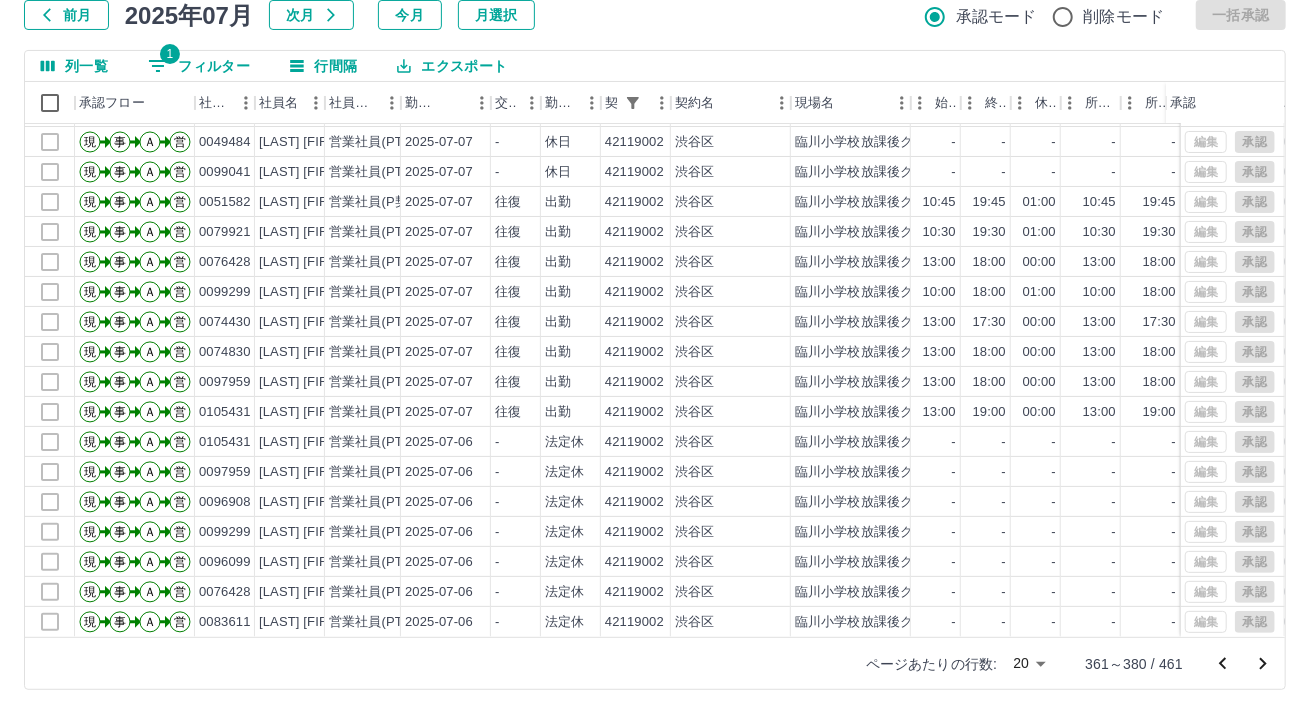 scroll, scrollTop: 101, scrollLeft: 0, axis: vertical 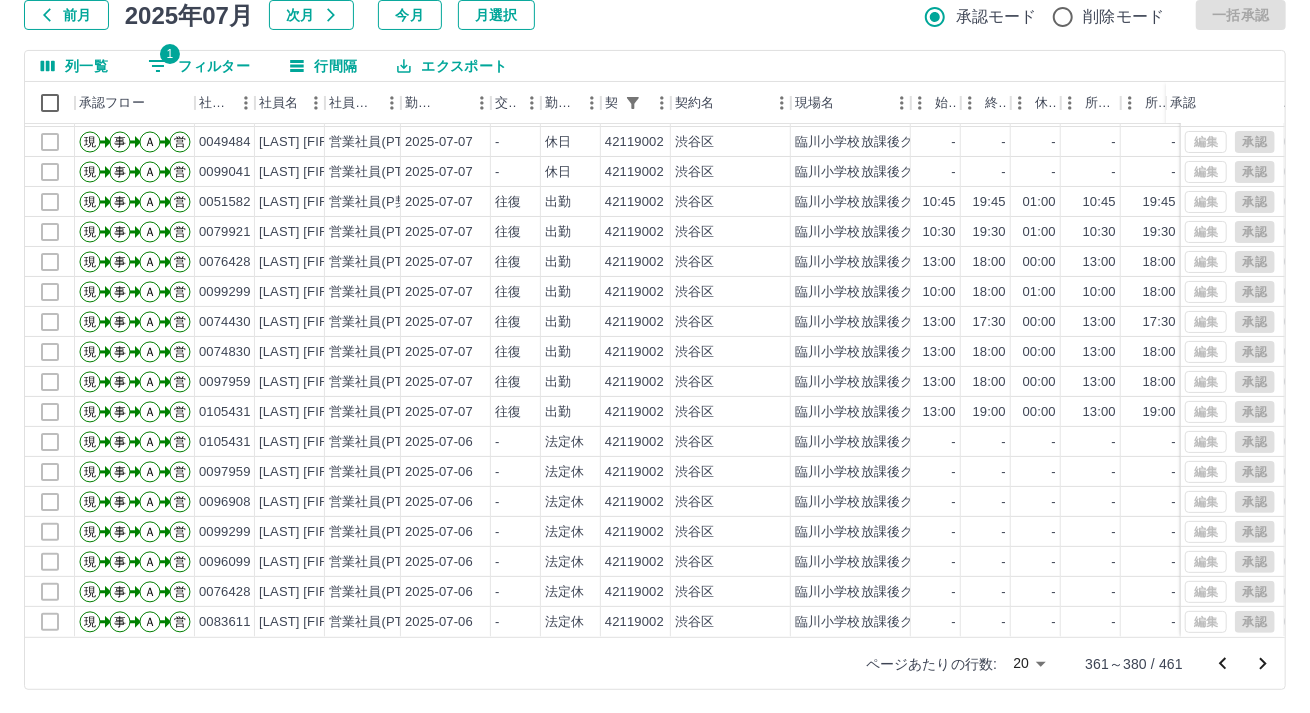 click 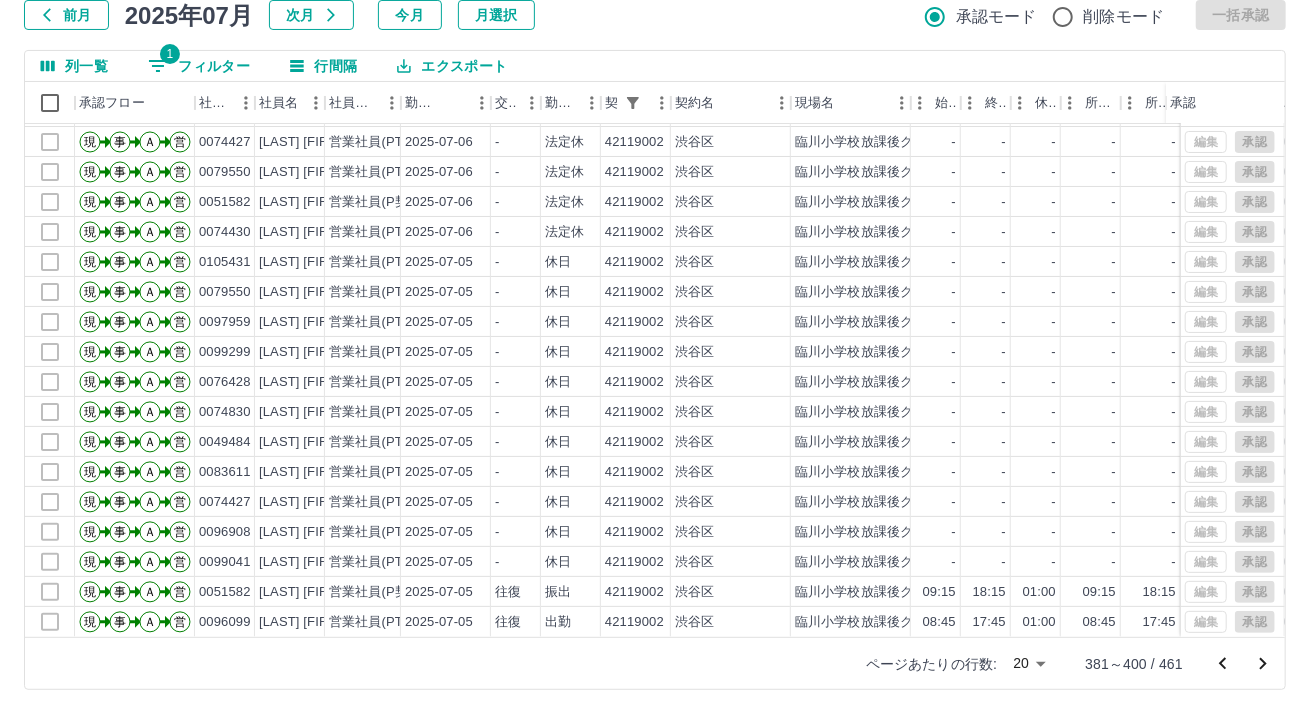 scroll, scrollTop: 101, scrollLeft: 0, axis: vertical 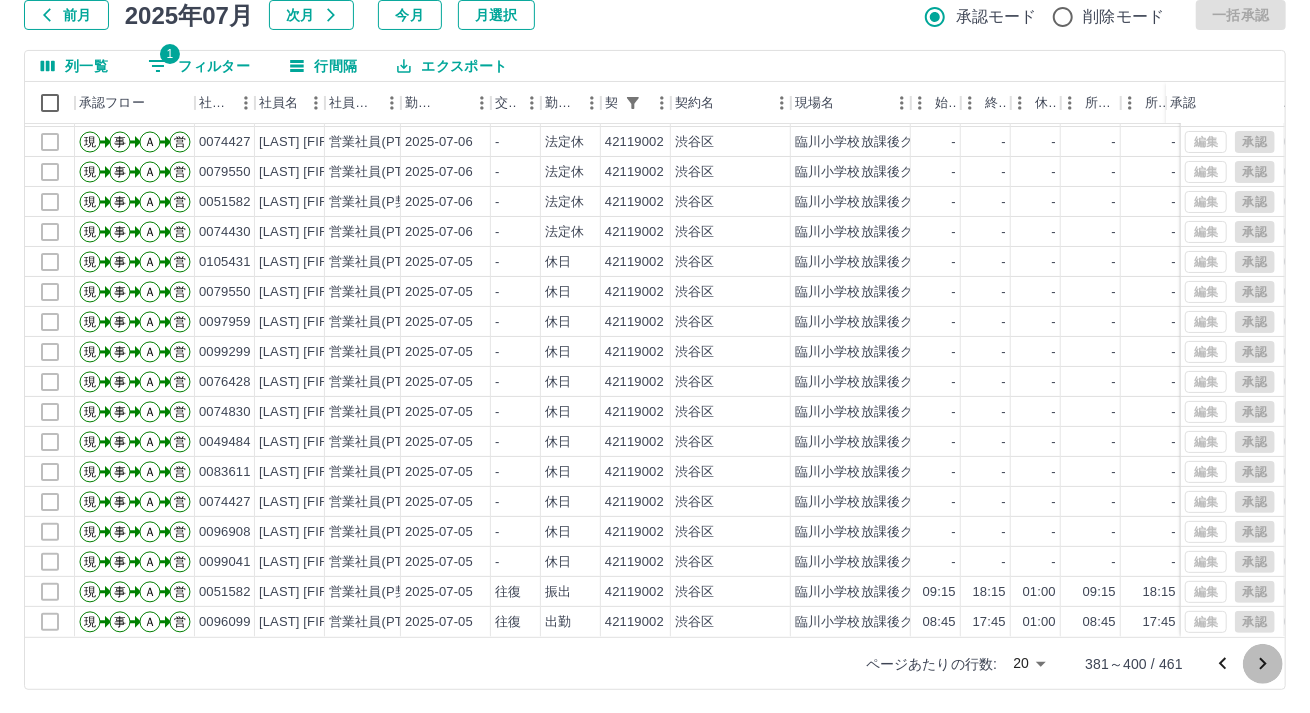 click 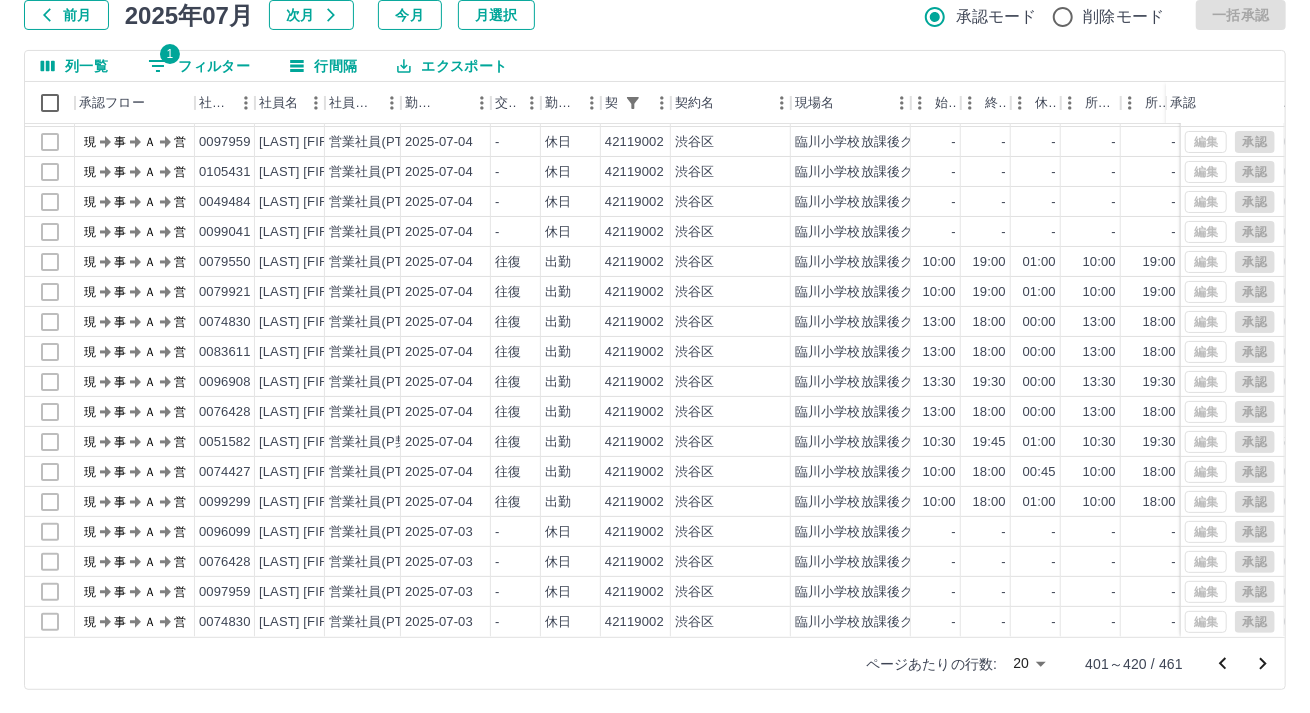 scroll, scrollTop: 101, scrollLeft: 0, axis: vertical 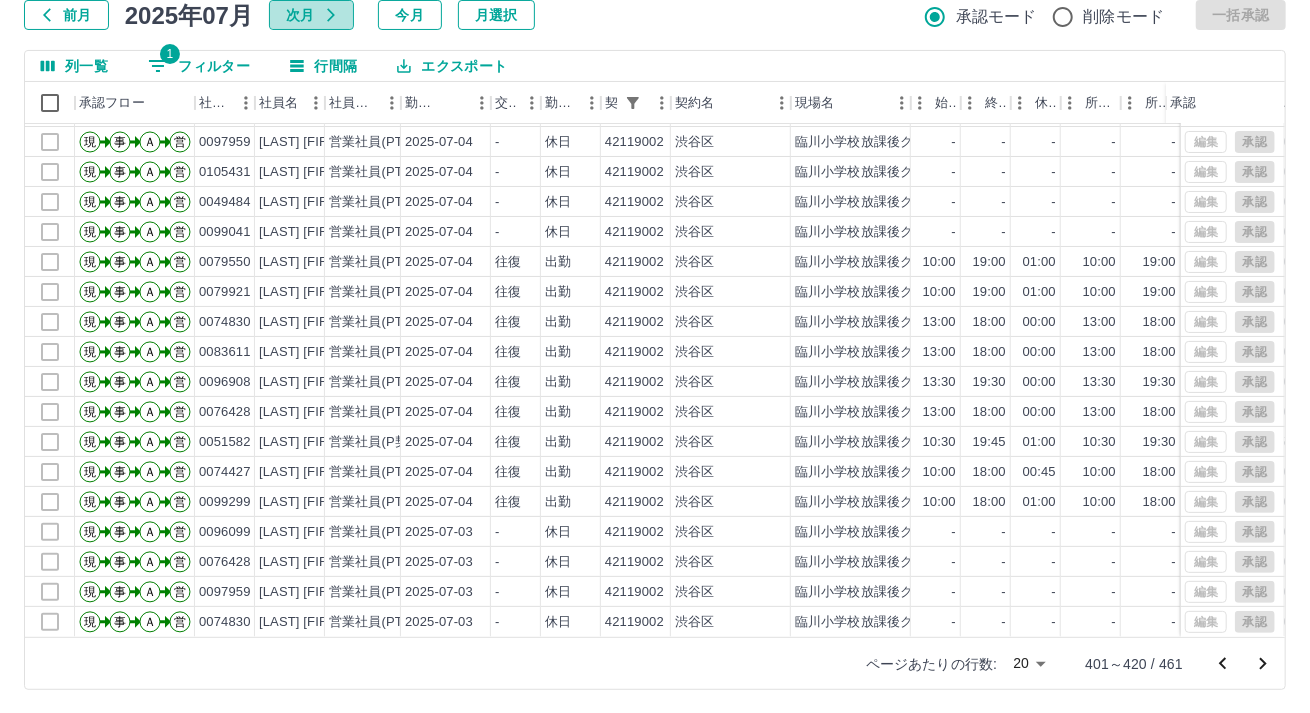 click on "次月" at bounding box center [311, 15] 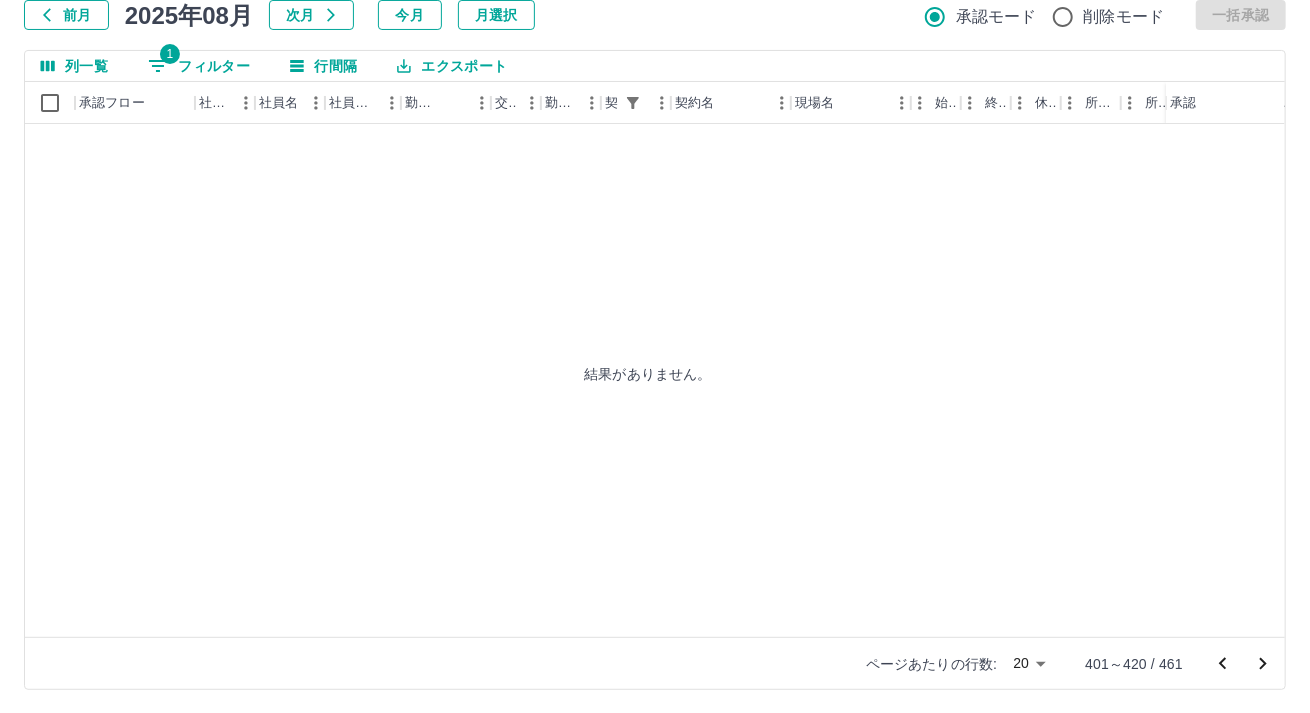 scroll, scrollTop: 0, scrollLeft: 0, axis: both 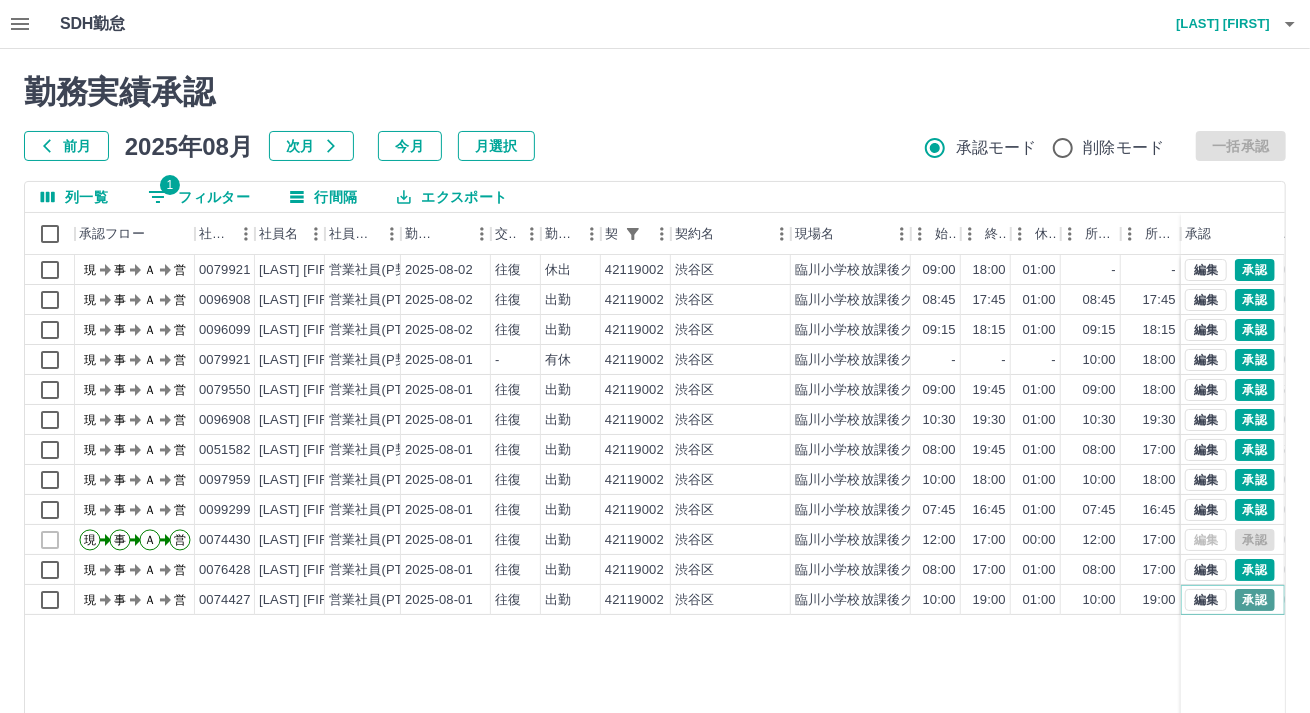 click on "承認" at bounding box center [1255, 600] 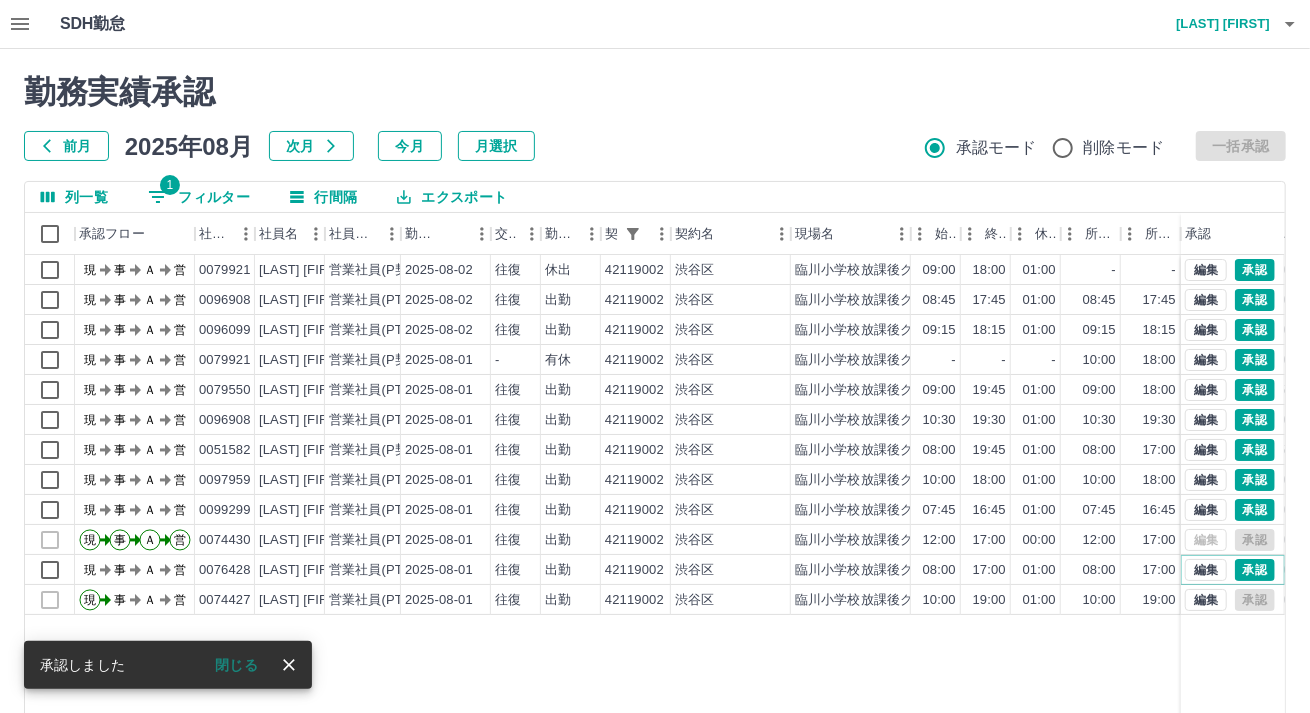 click on "承認" at bounding box center [1255, 570] 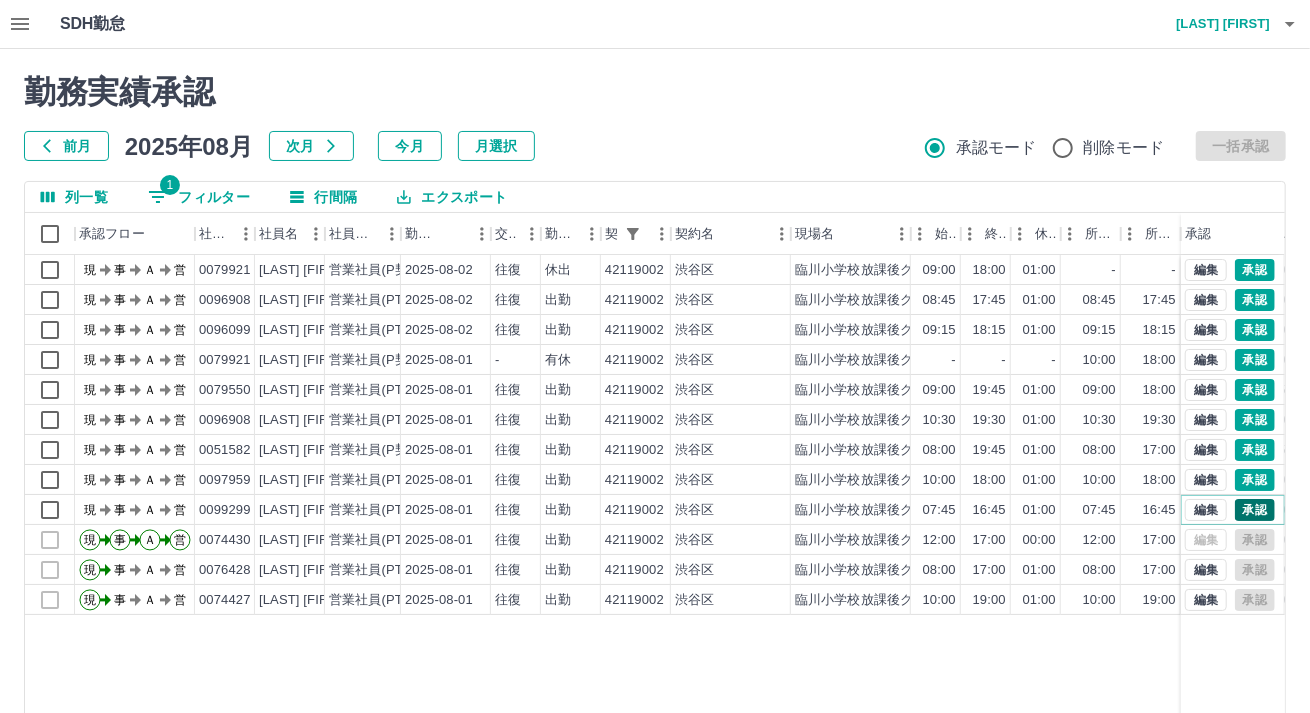 click on "承認" at bounding box center [1255, 510] 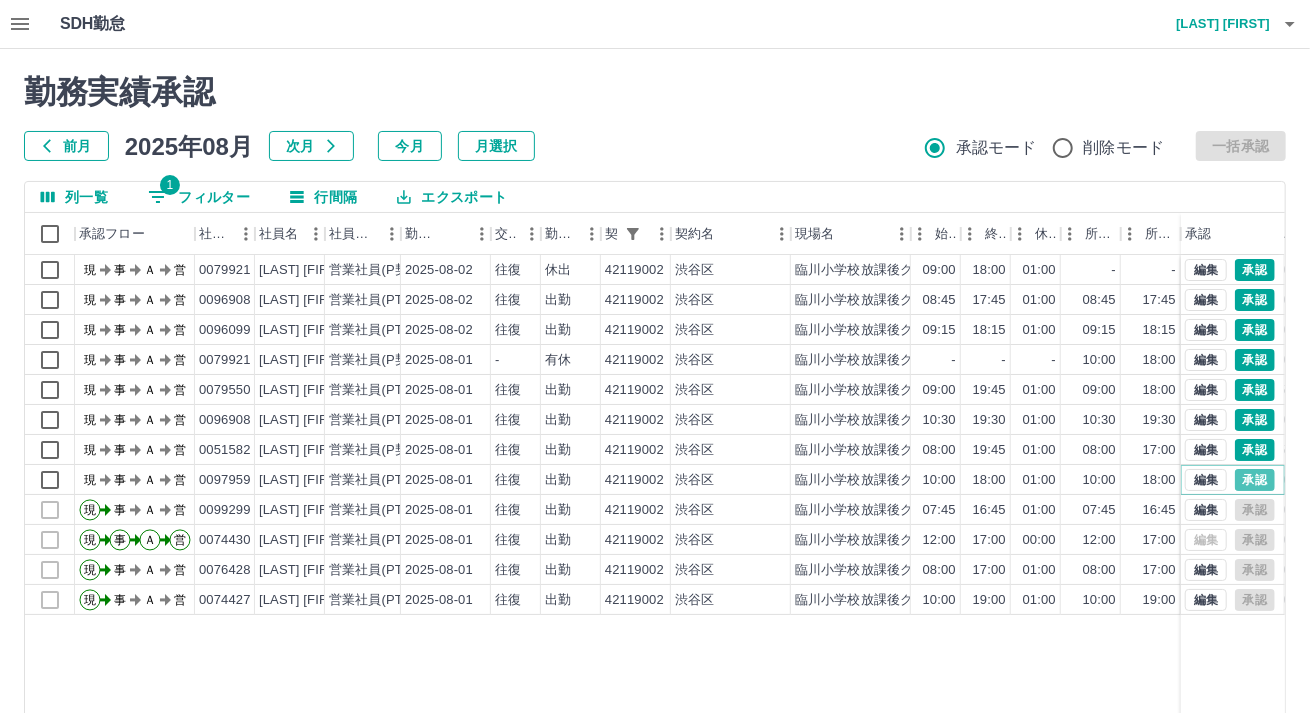 click on "承認" at bounding box center [1255, 480] 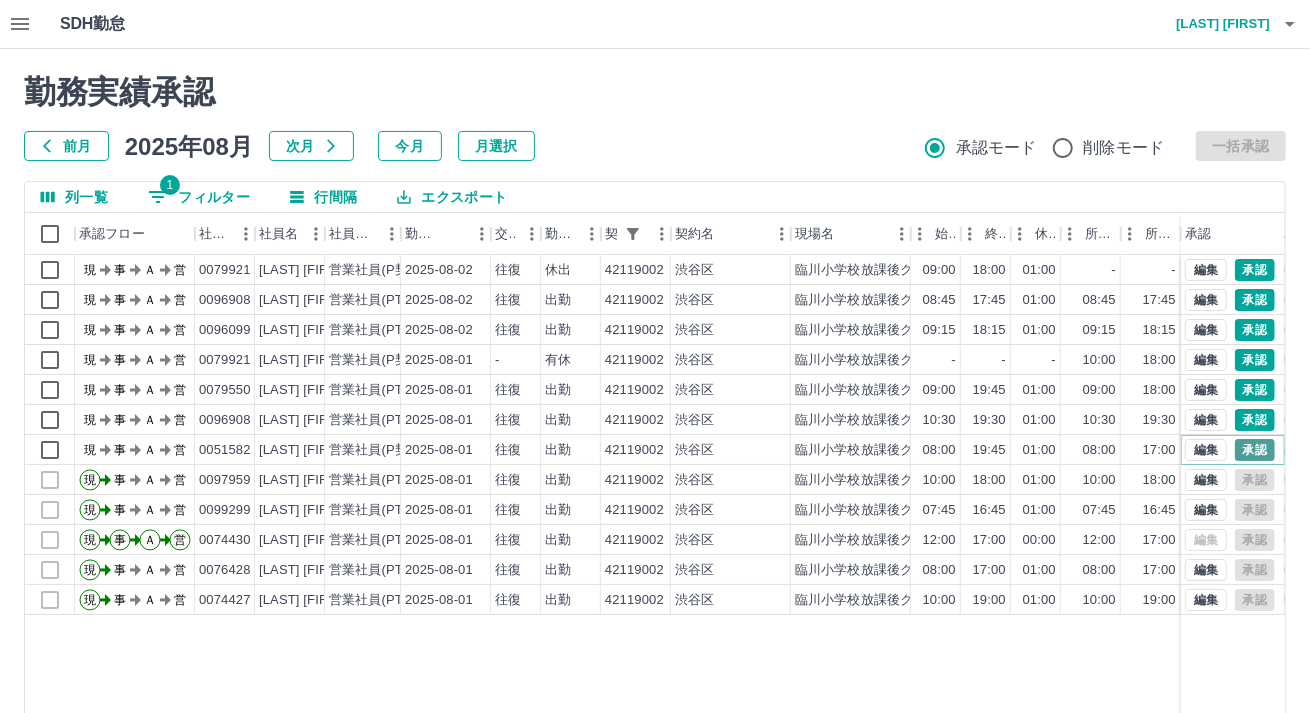 click on "承認" at bounding box center (1255, 450) 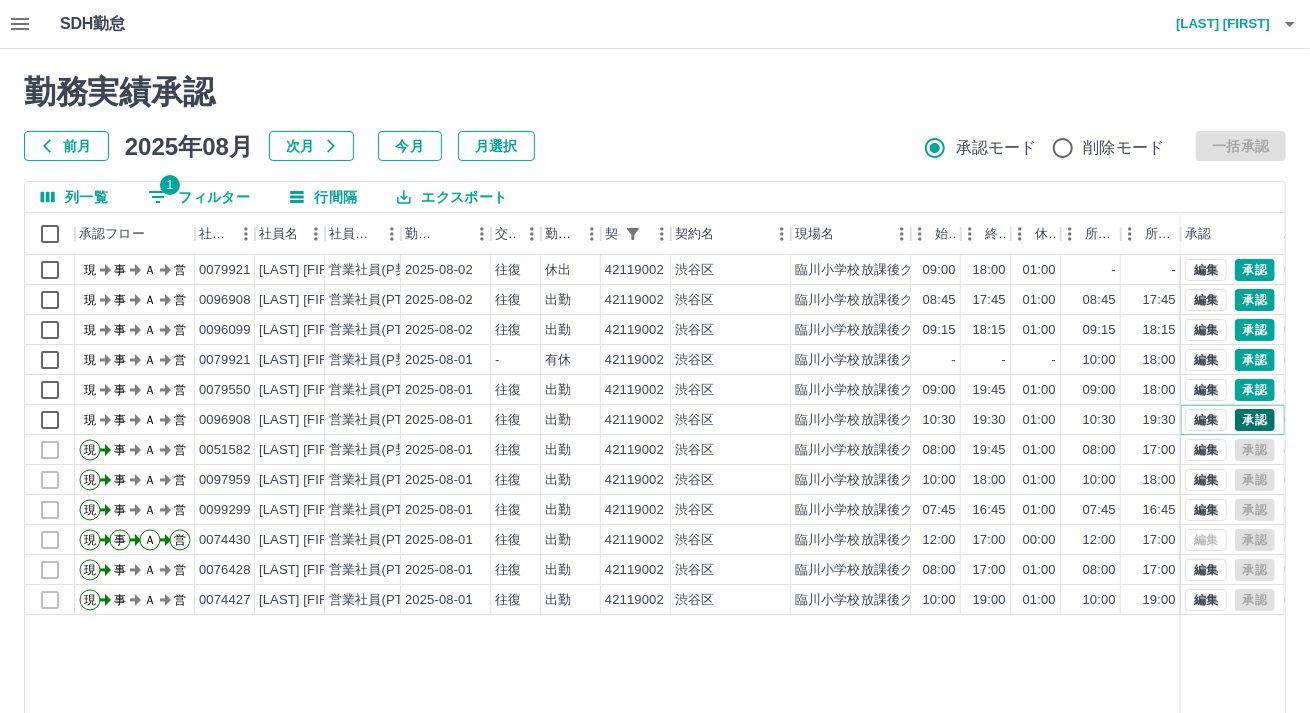 click on "承認" at bounding box center [1255, 420] 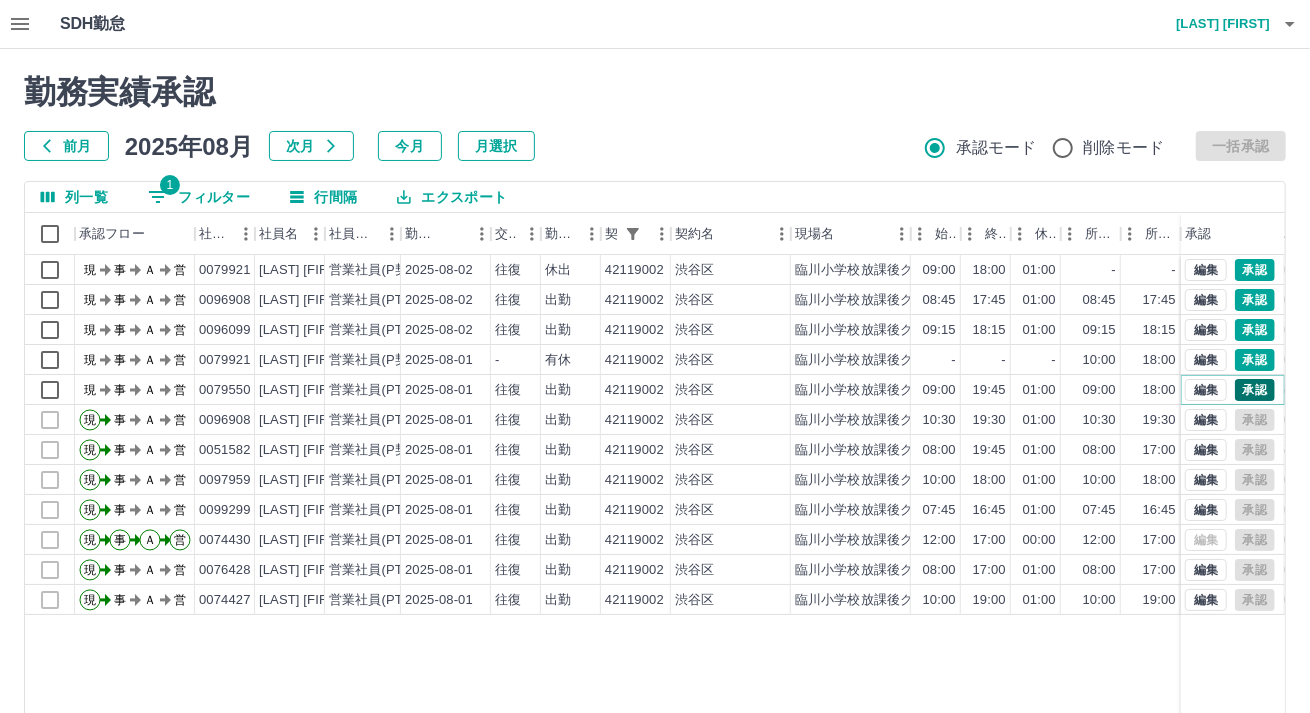 click on "承認" at bounding box center [1255, 390] 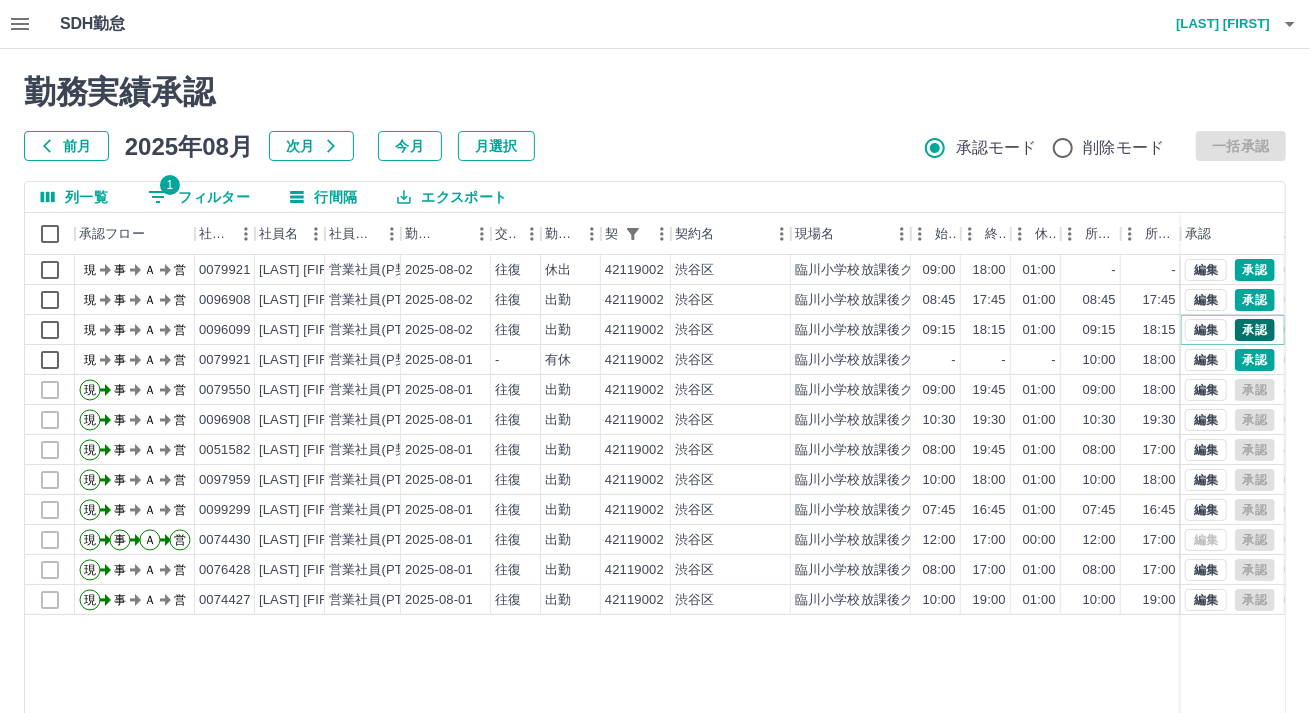 click on "承認" at bounding box center (1255, 330) 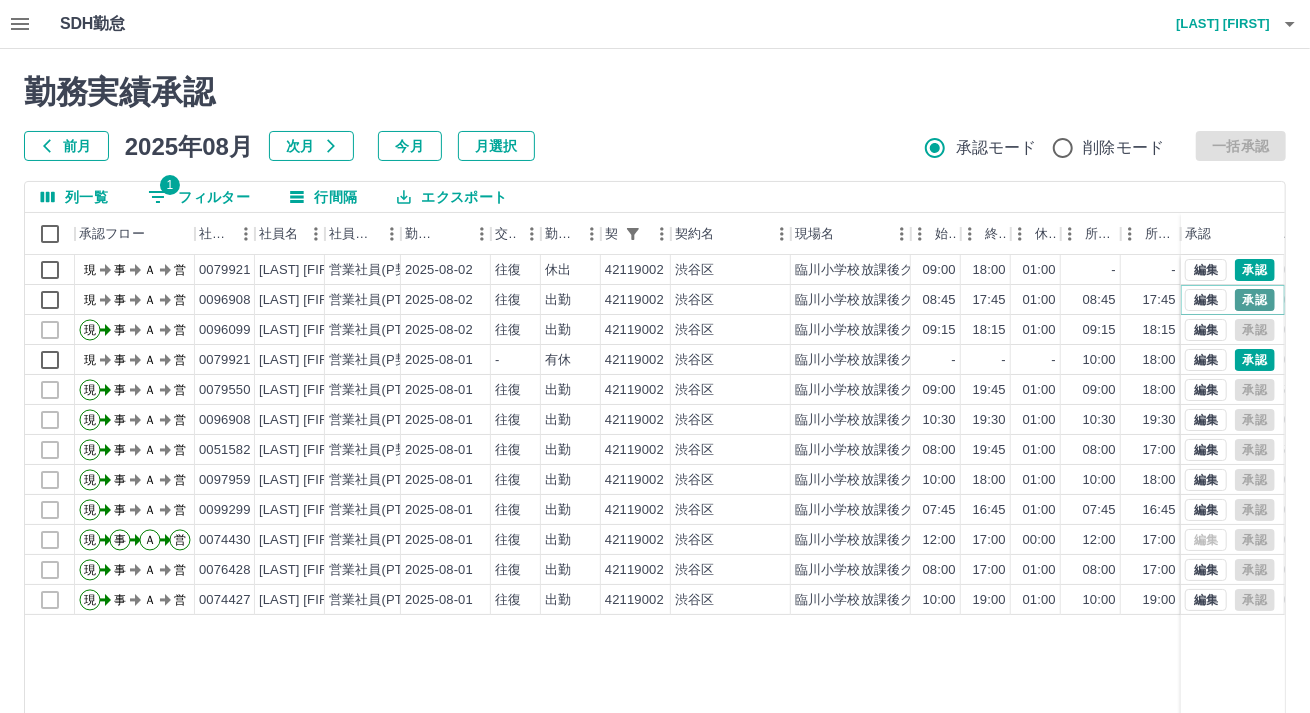 click on "承認" at bounding box center [1255, 300] 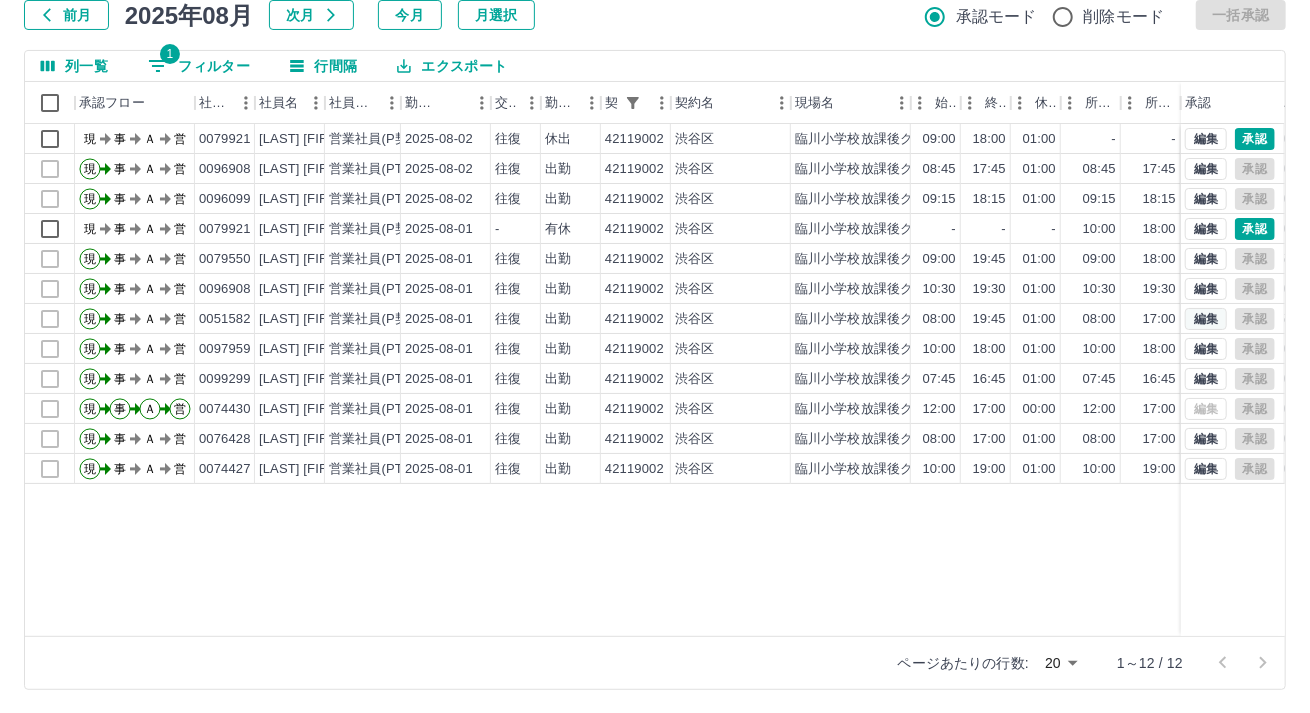 scroll, scrollTop: 131, scrollLeft: 0, axis: vertical 